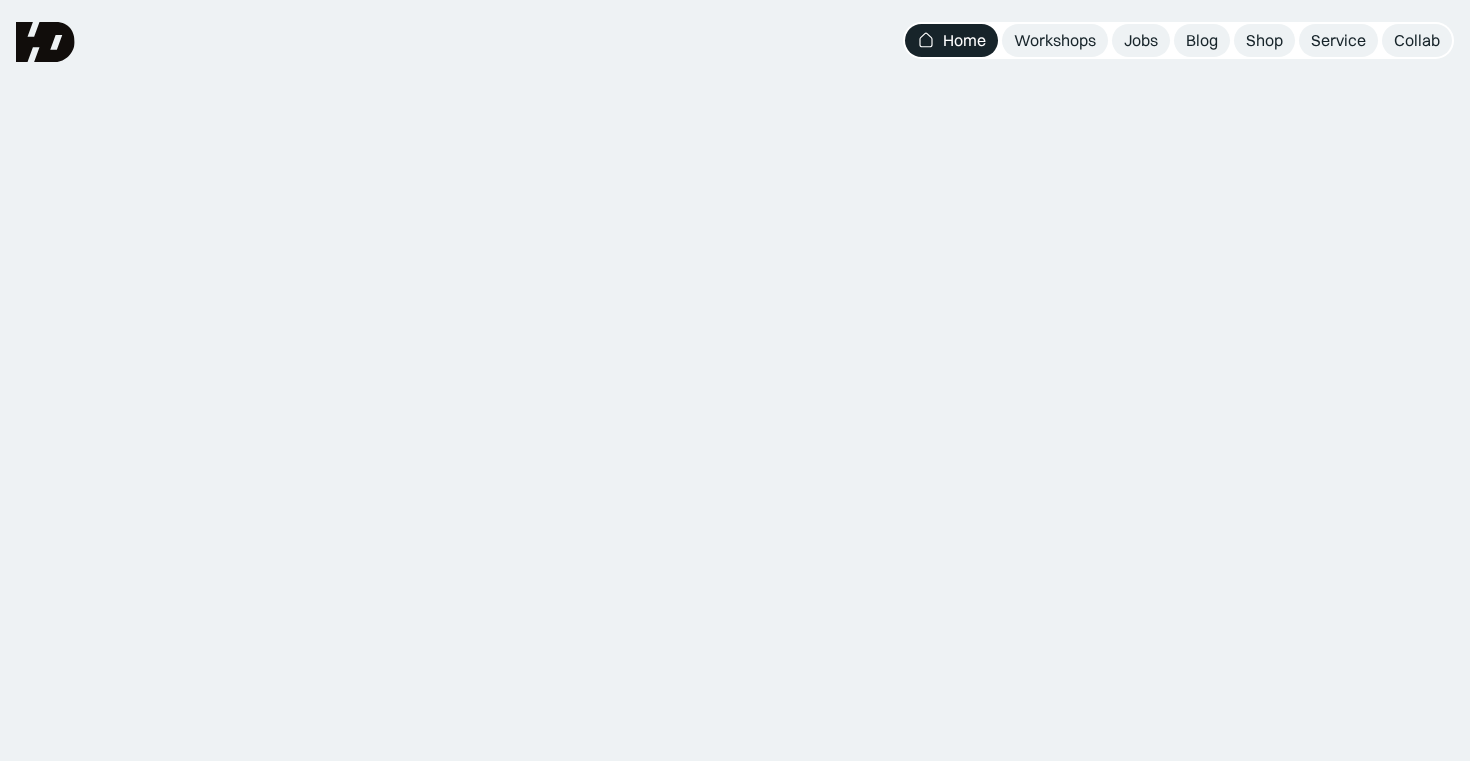 scroll, scrollTop: 0, scrollLeft: 0, axis: both 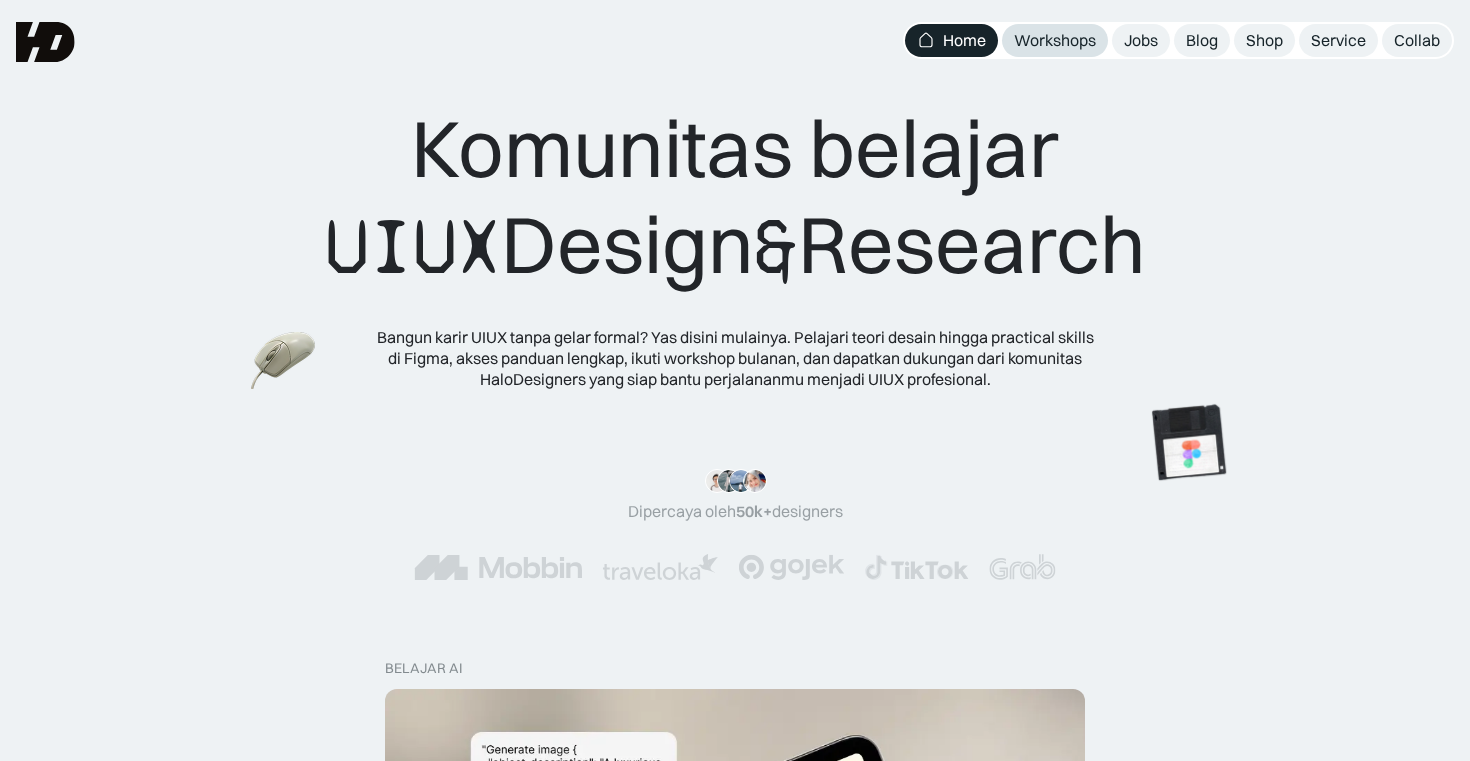 click on "Workshops" at bounding box center (1055, 40) 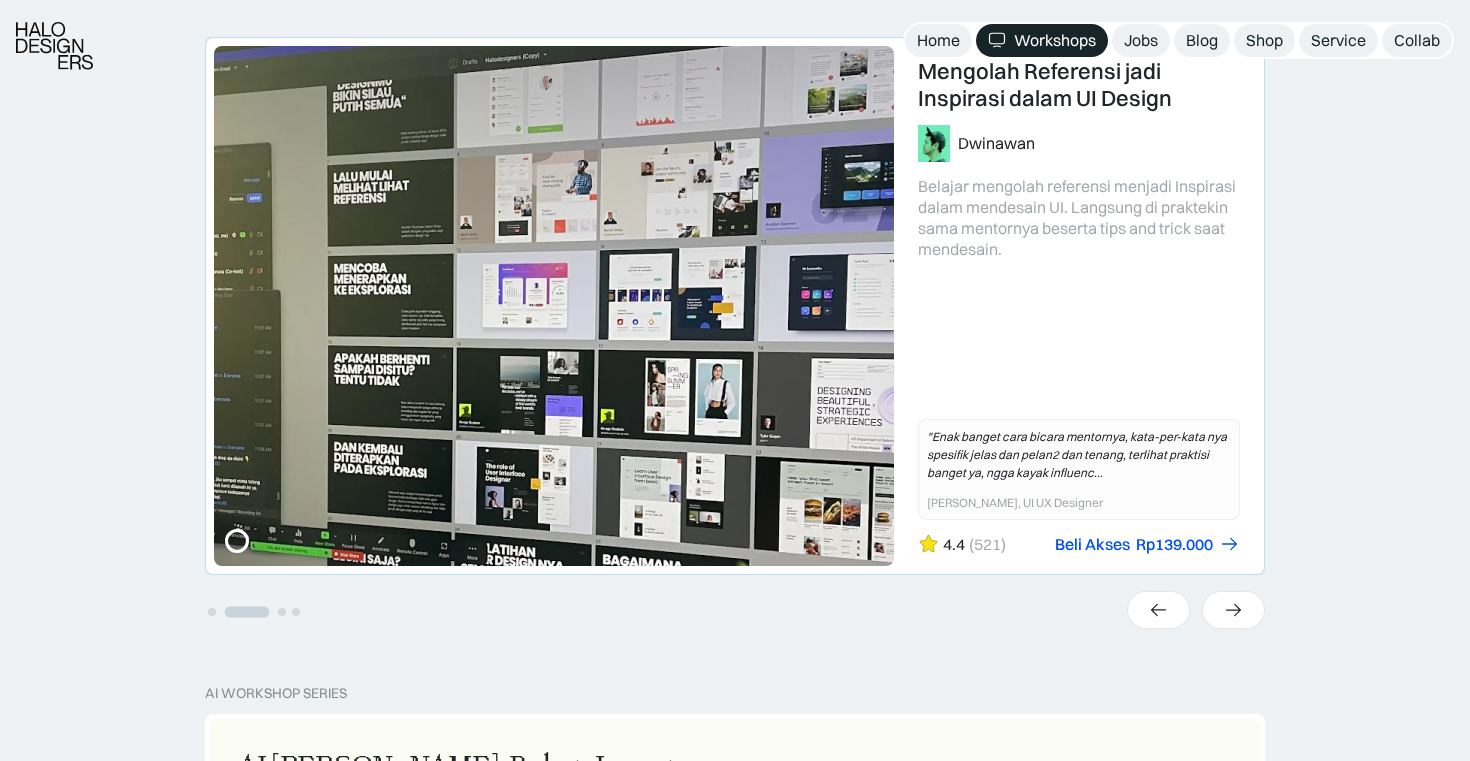scroll, scrollTop: 500, scrollLeft: 0, axis: vertical 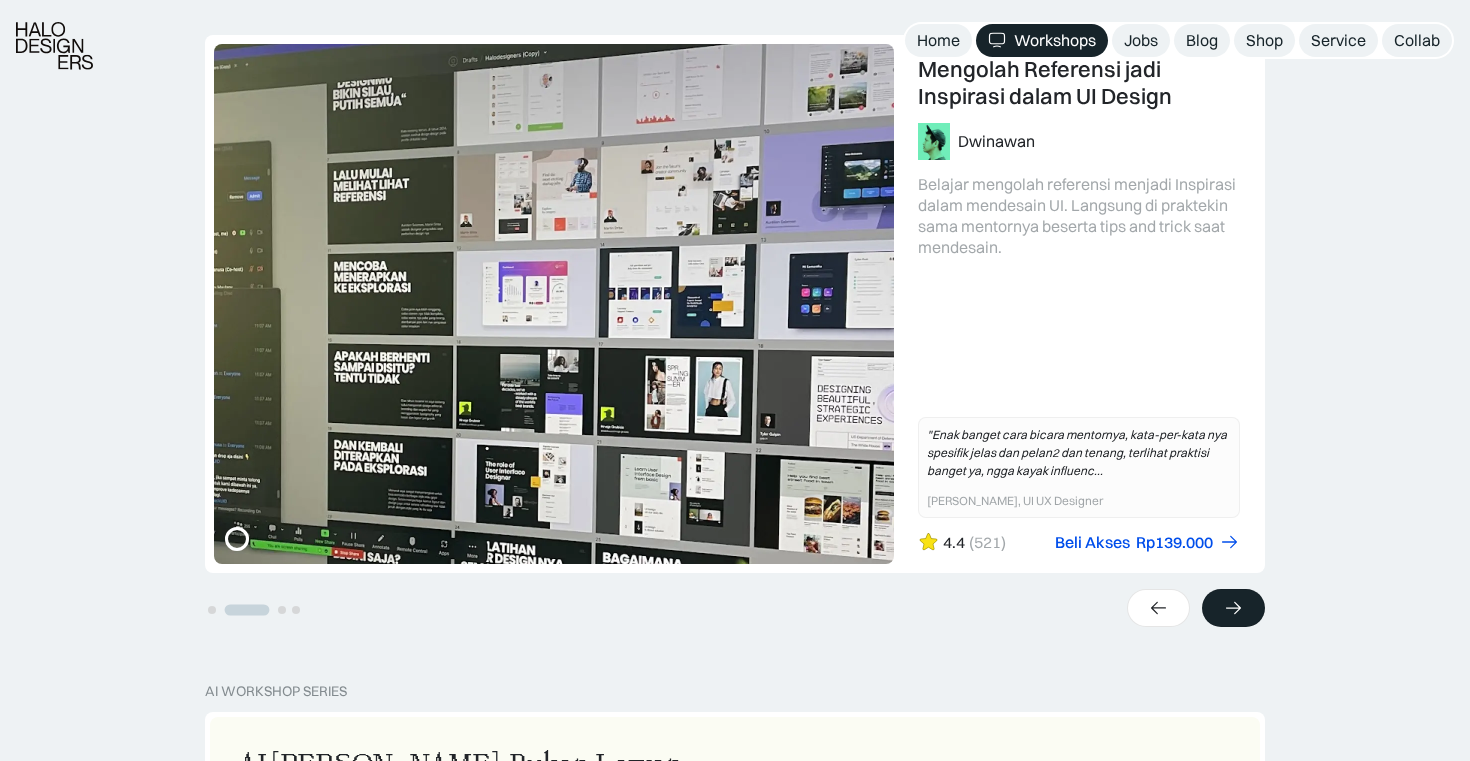 click 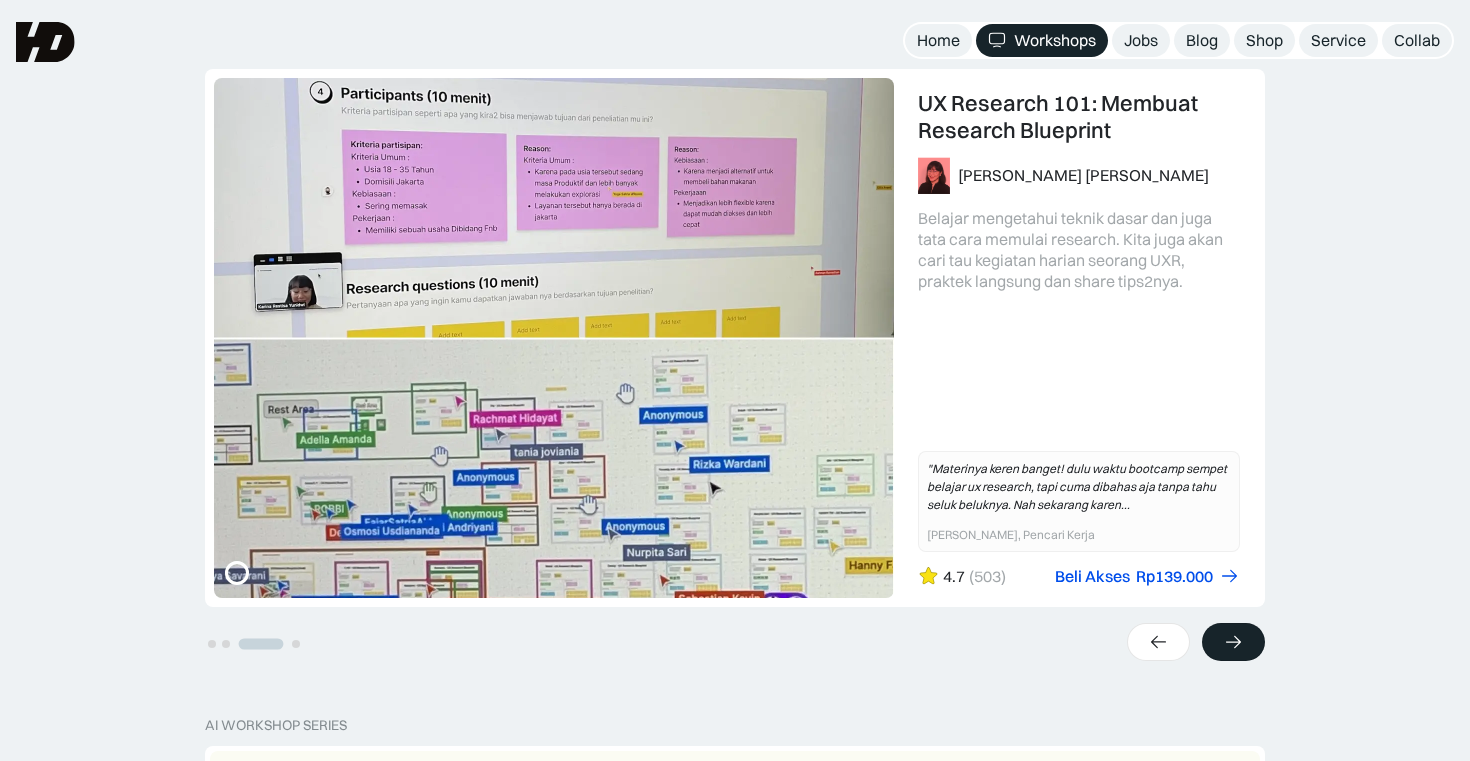 scroll, scrollTop: 463, scrollLeft: 0, axis: vertical 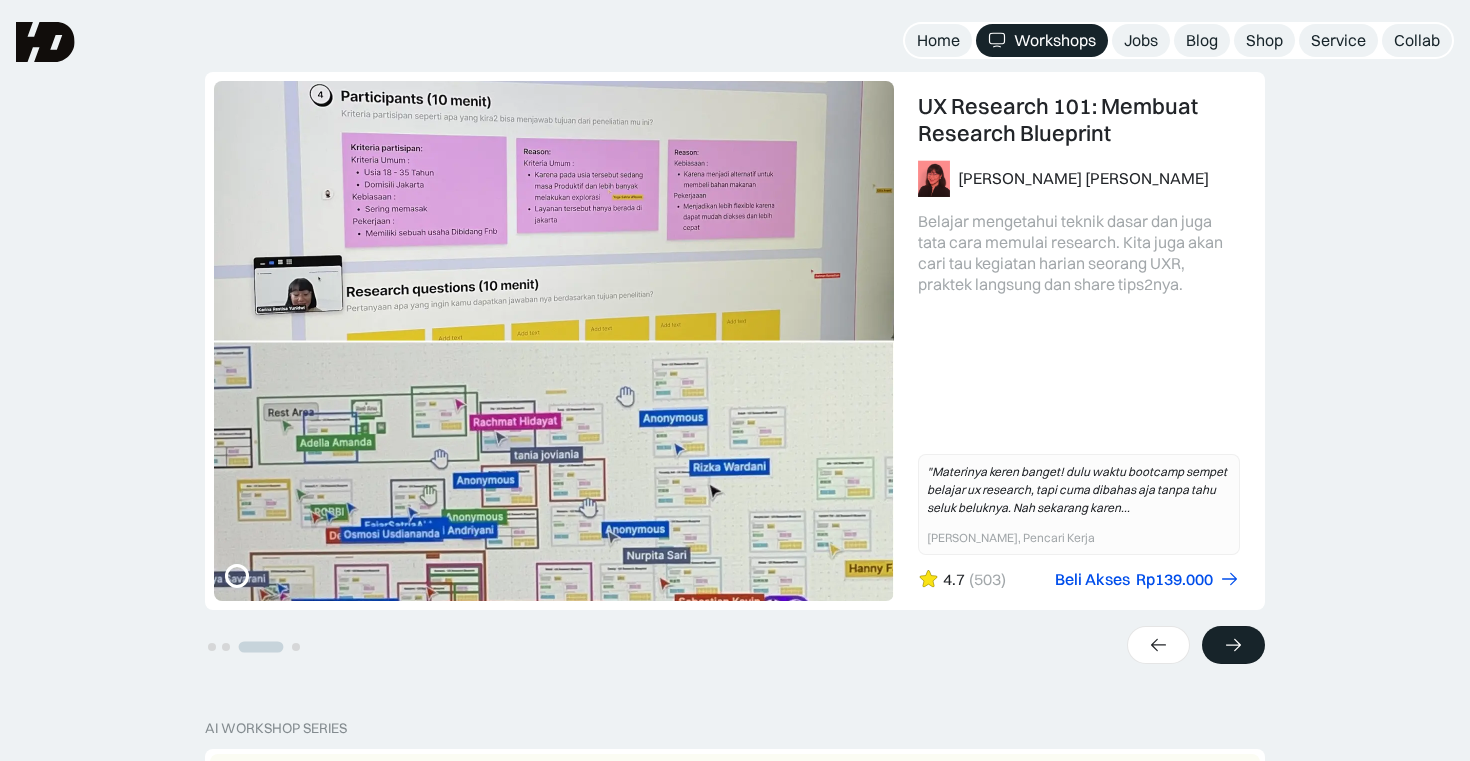 click at bounding box center (1233, 645) 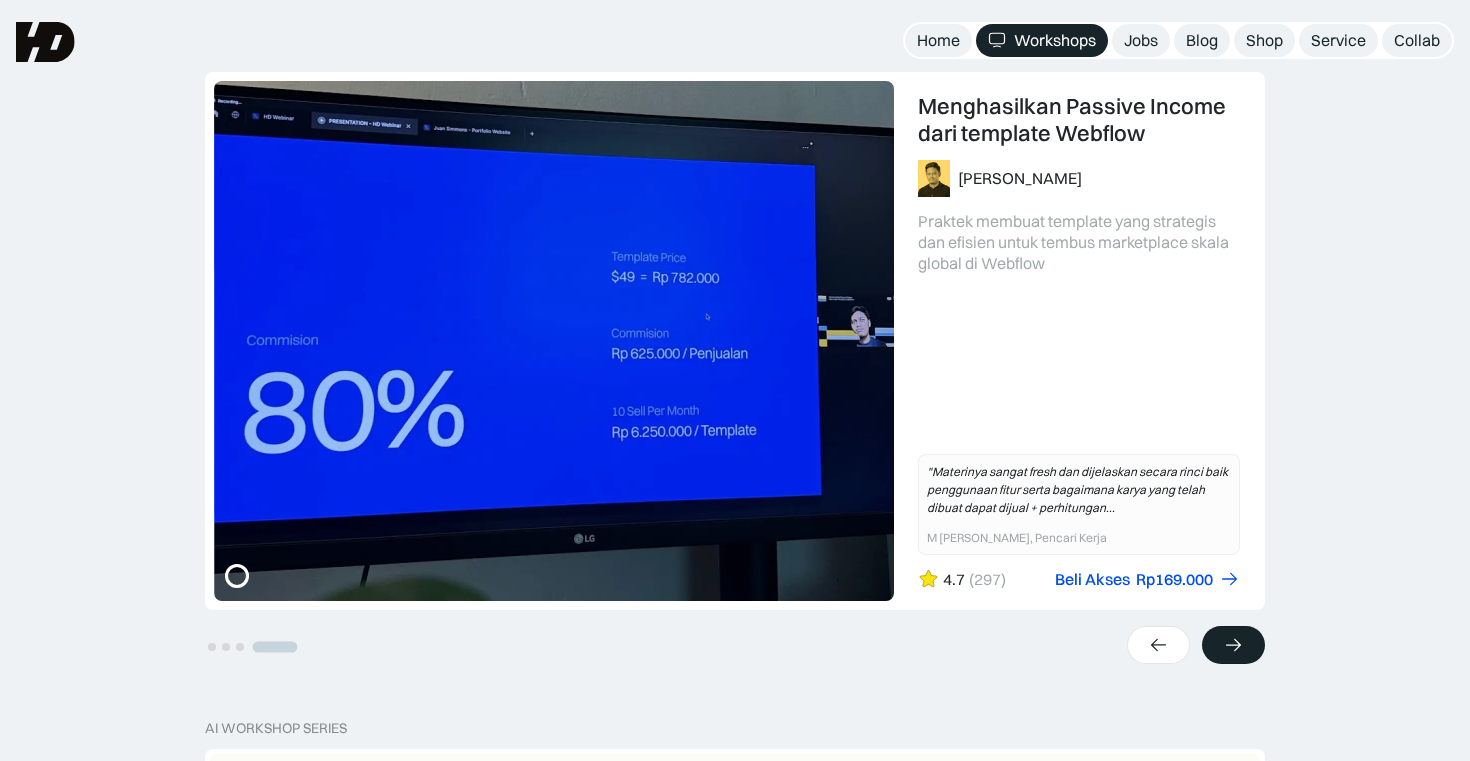 click at bounding box center (1233, 645) 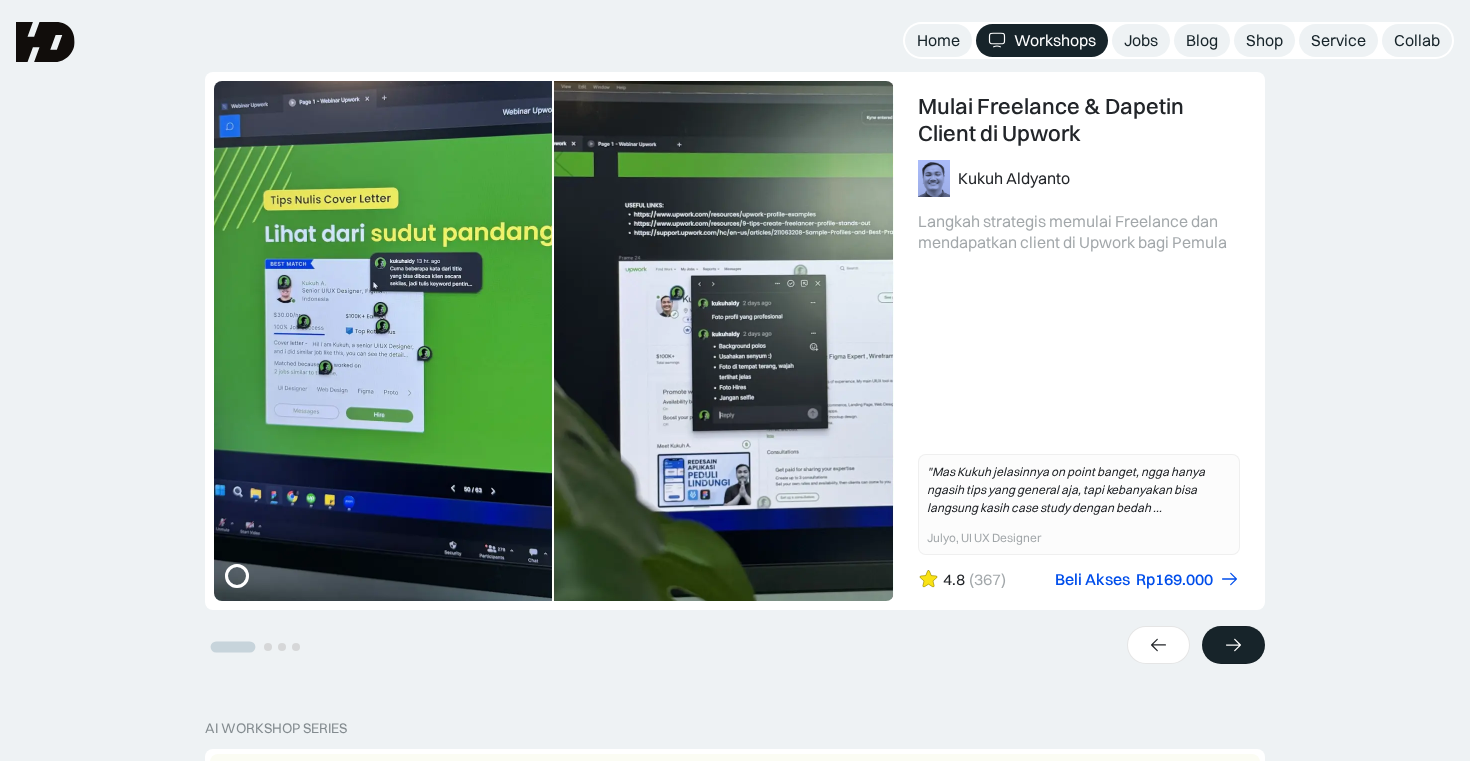 click at bounding box center (1233, 645) 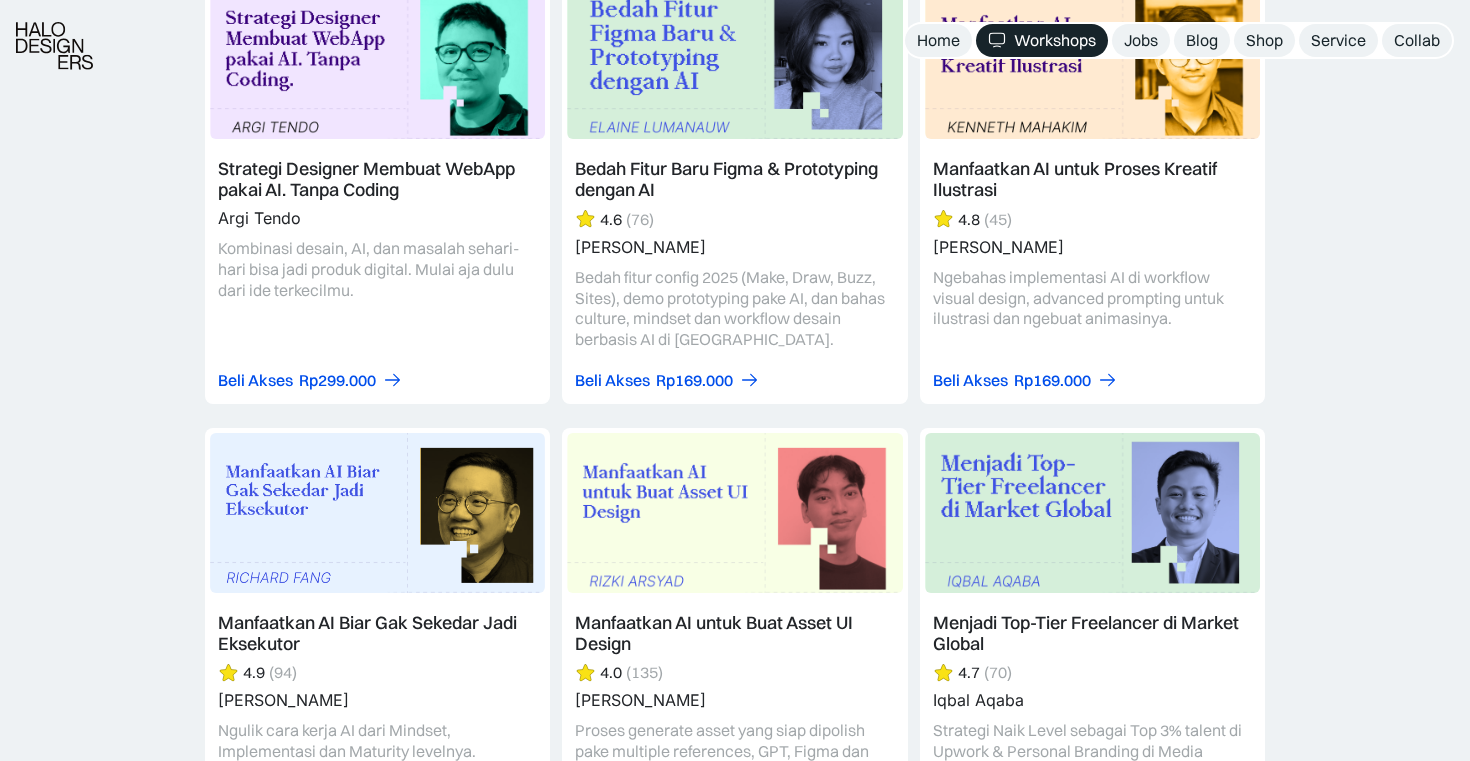 scroll, scrollTop: 2468, scrollLeft: 0, axis: vertical 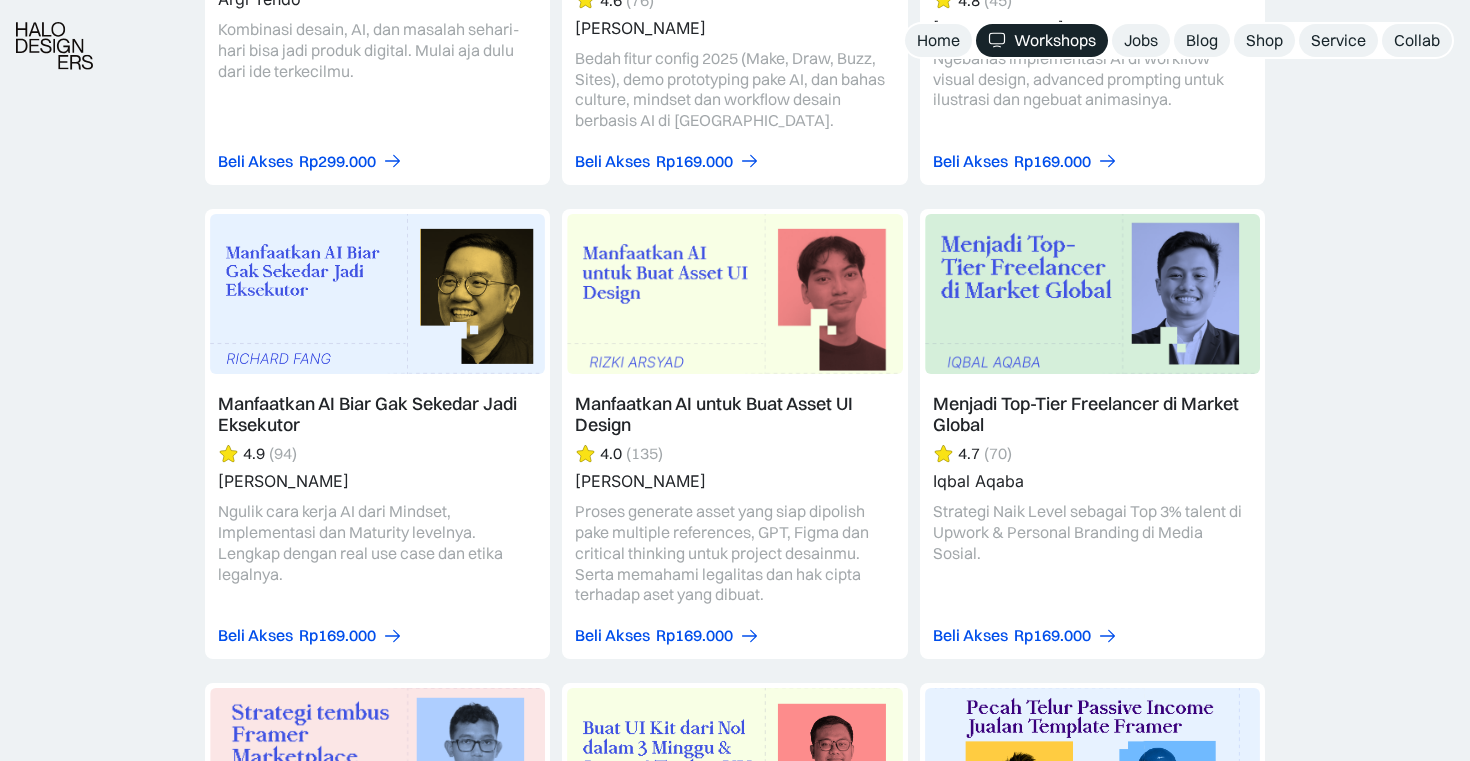 click at bounding box center (1092, 434) 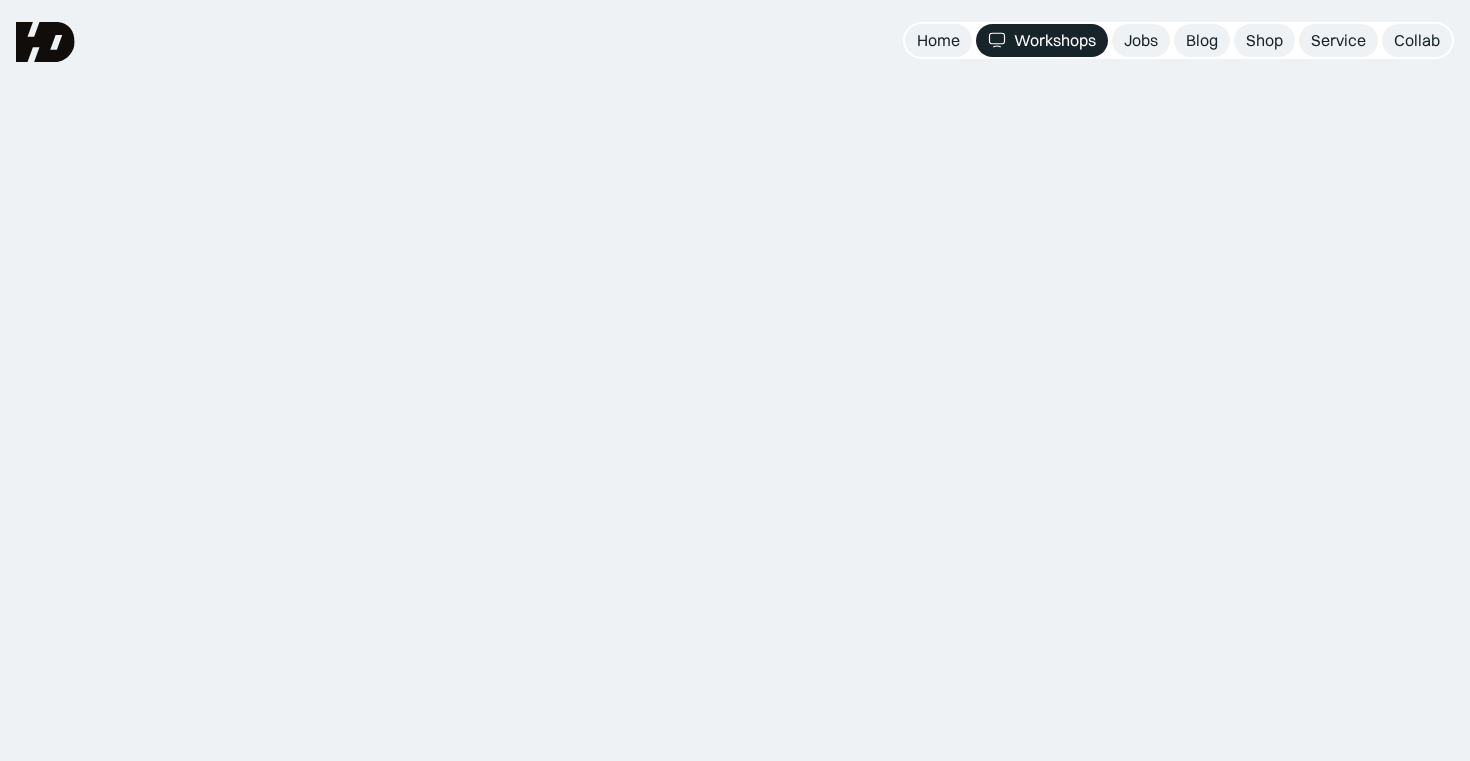 scroll, scrollTop: 0, scrollLeft: 0, axis: both 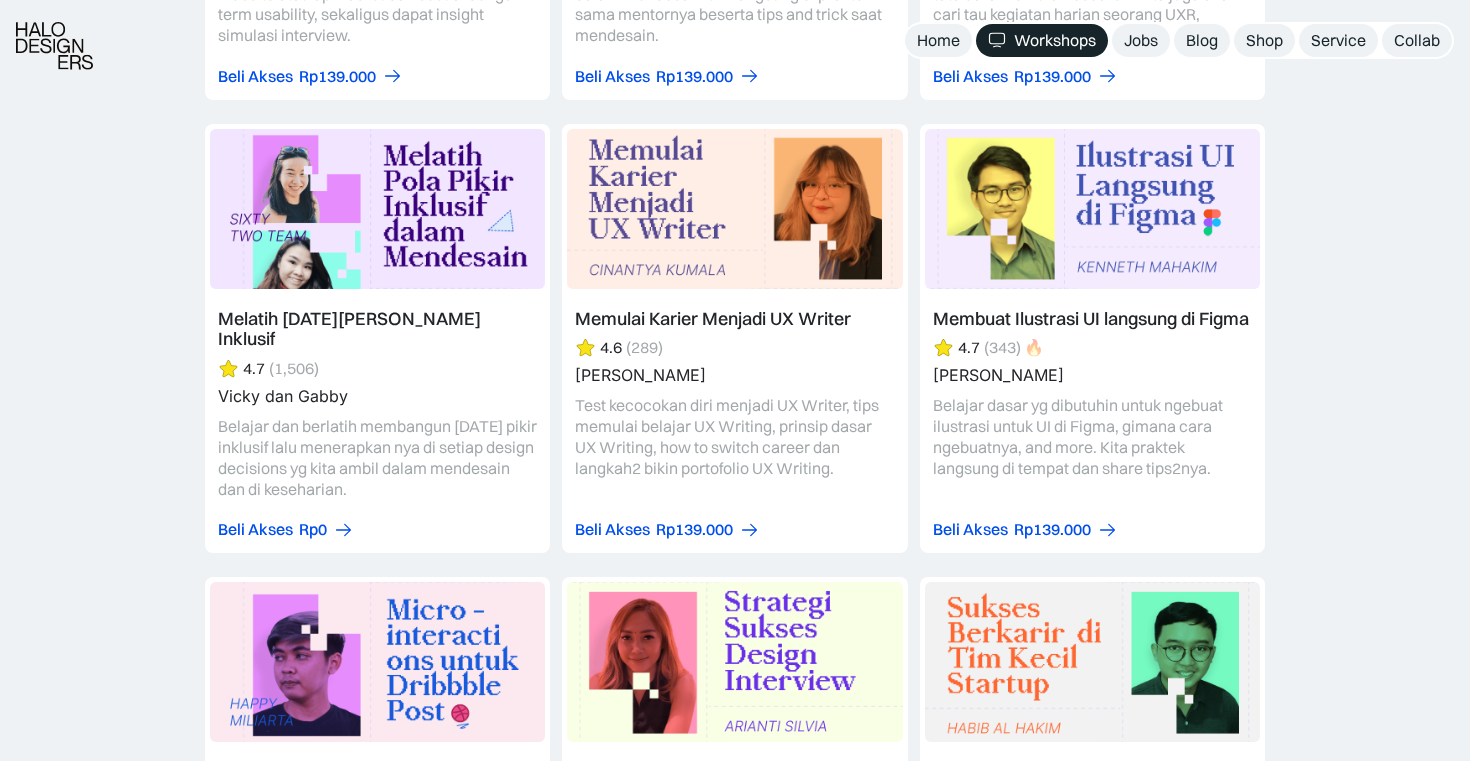 click at bounding box center [1092, 339] 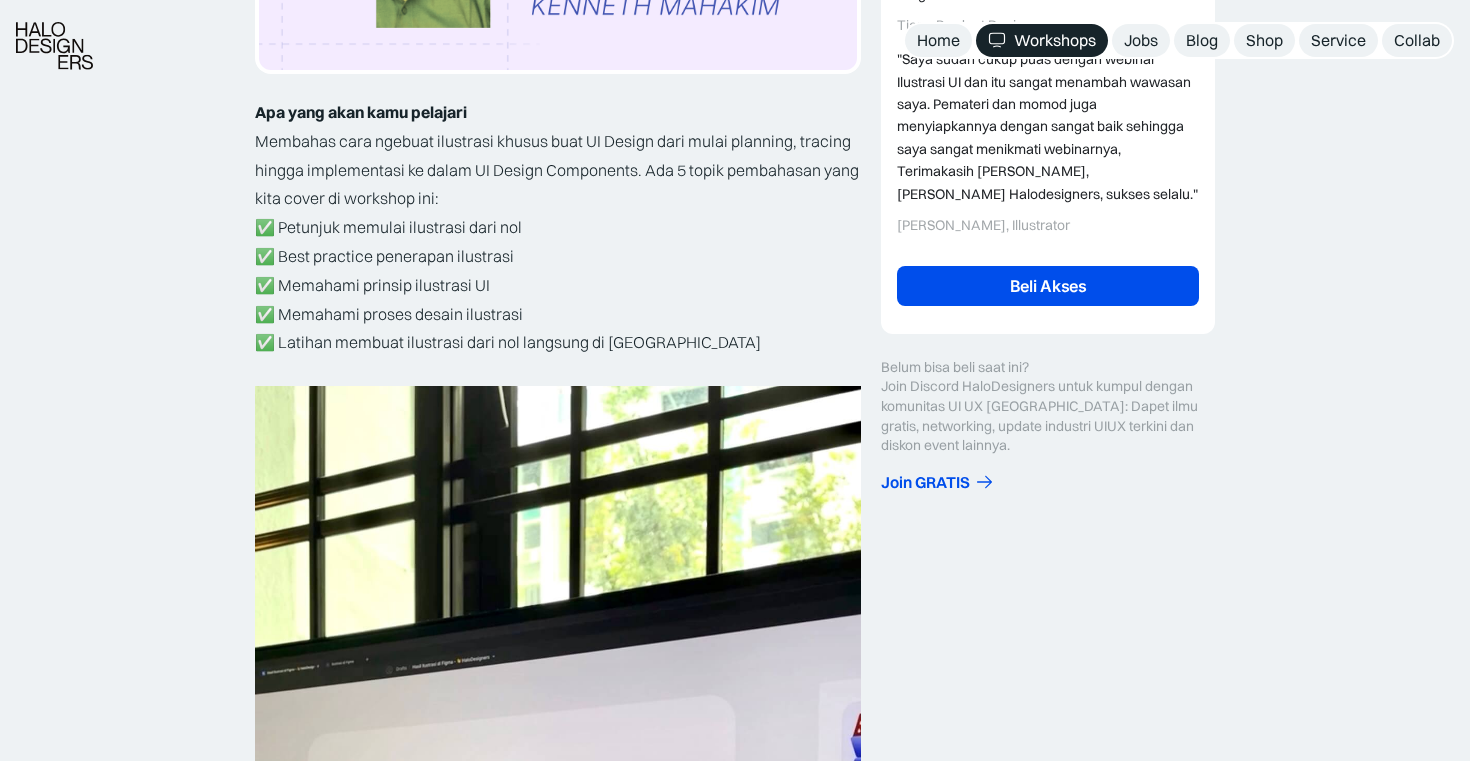 scroll, scrollTop: 649, scrollLeft: 0, axis: vertical 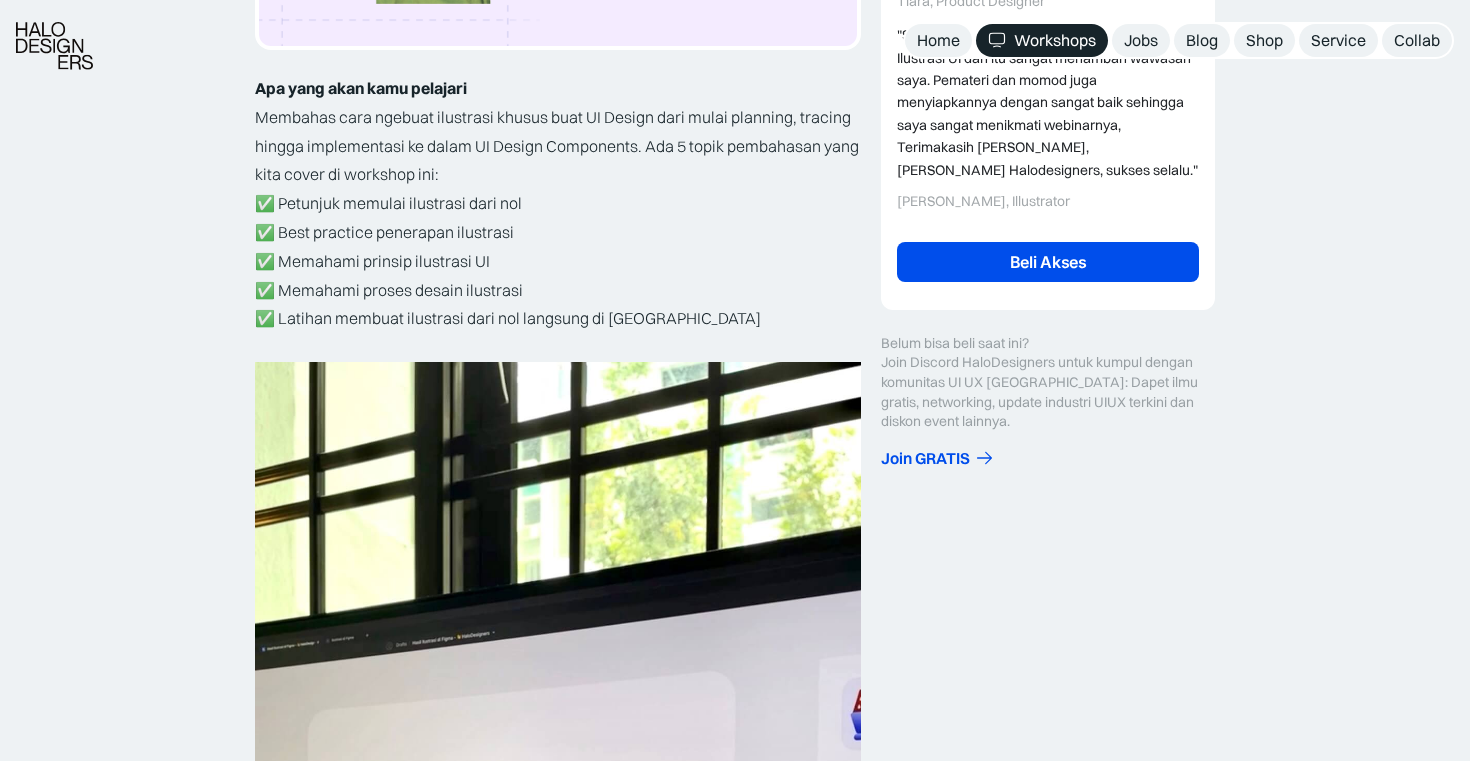 click on "✅ Petunjuk memulai ilustrasi dari nol ✅ Best practice penerapan ilustrasi ✅ Memahami prinsip ilustrasi UI ✅ Memahami proses desain ilustrasi ✅ Latihan membuat ilustrasi dari nol langsung di [GEOGRAPHIC_DATA]" at bounding box center (558, 261) 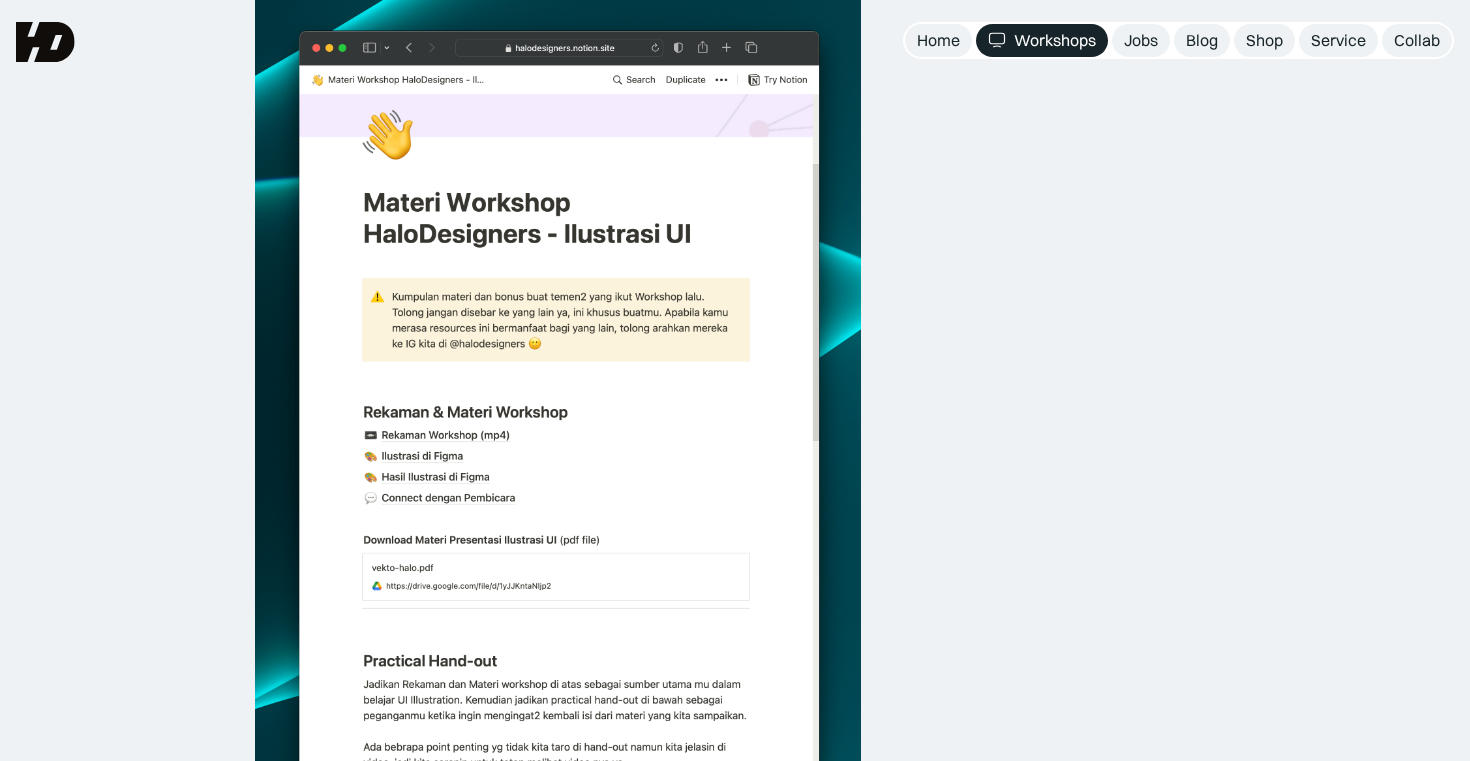 scroll, scrollTop: 4181, scrollLeft: 0, axis: vertical 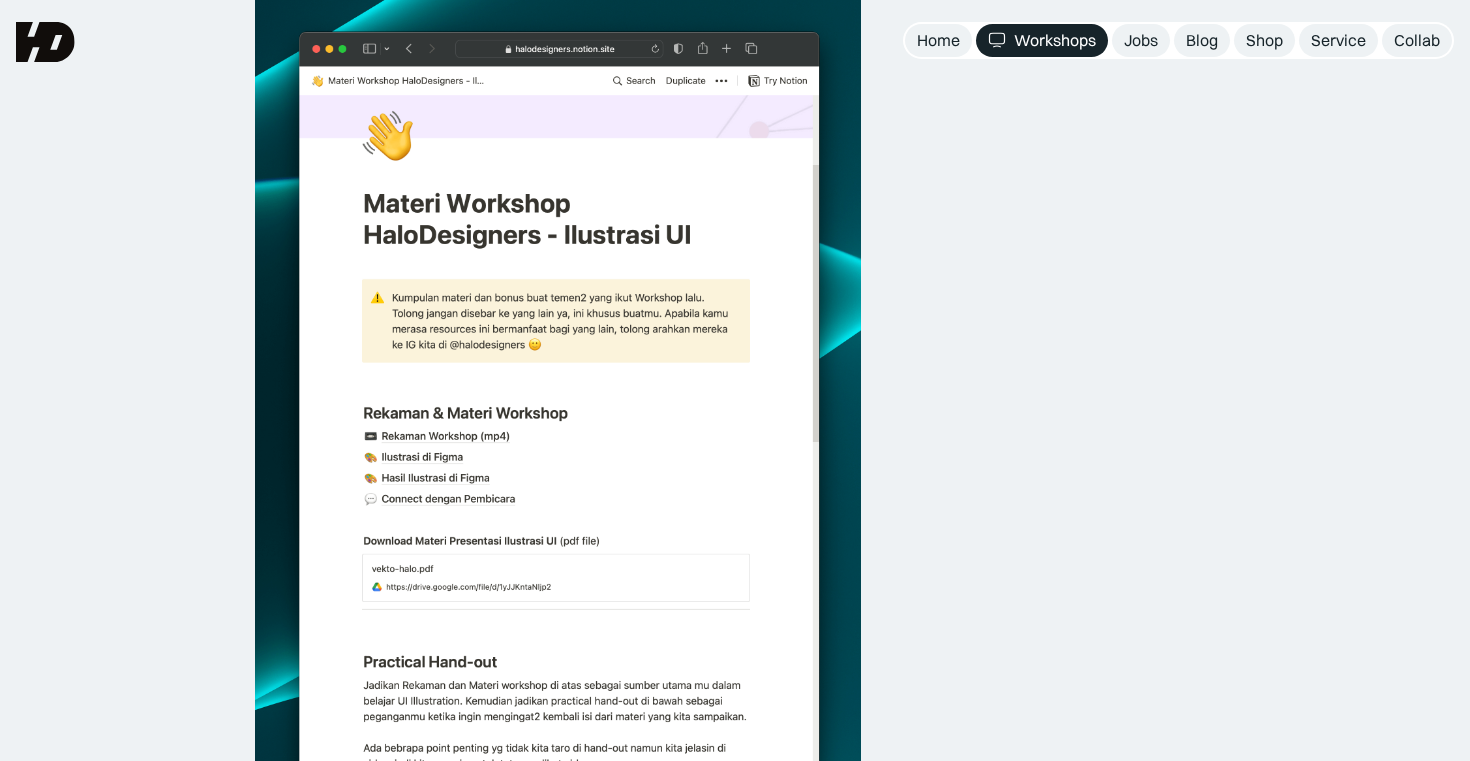 click at bounding box center (558, 396) 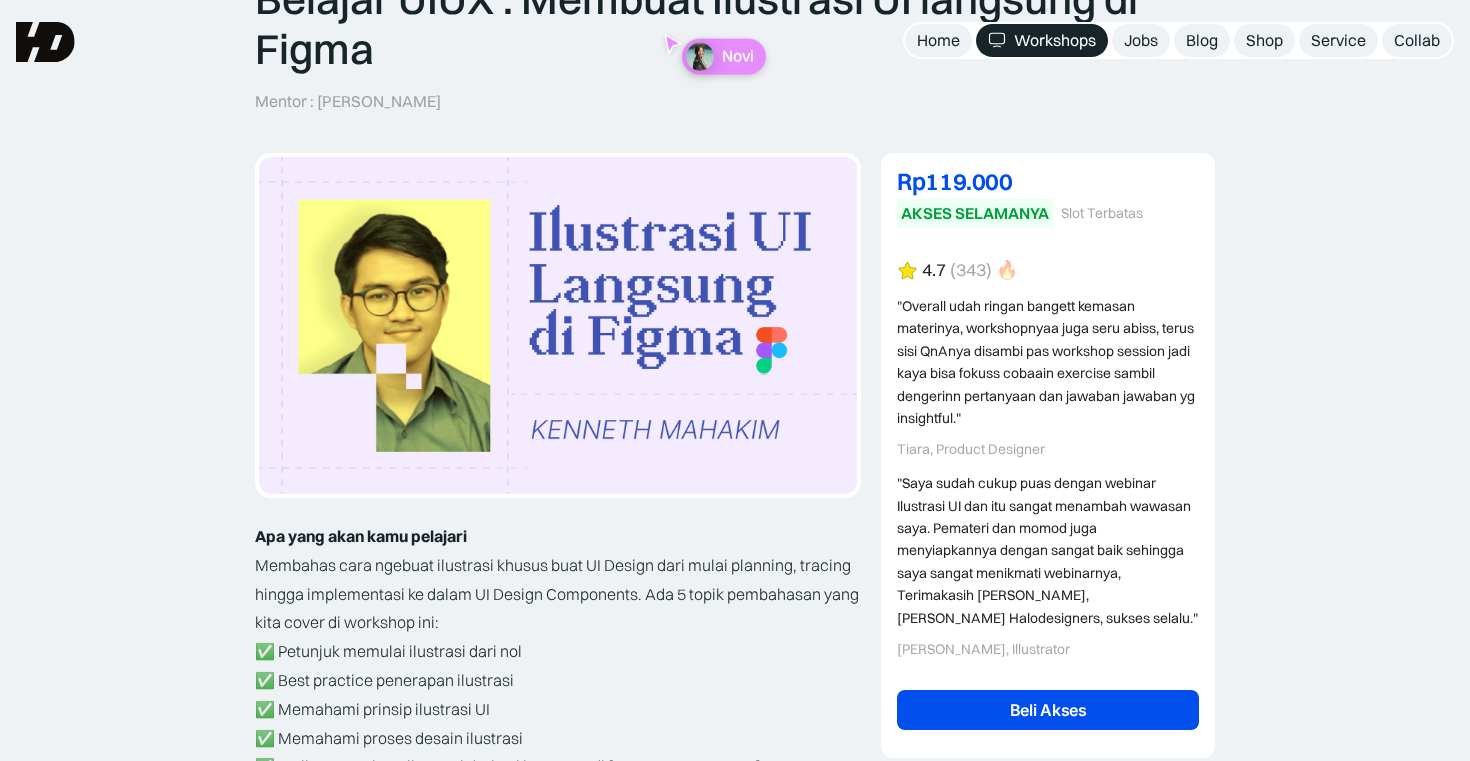 scroll, scrollTop: 188, scrollLeft: 0, axis: vertical 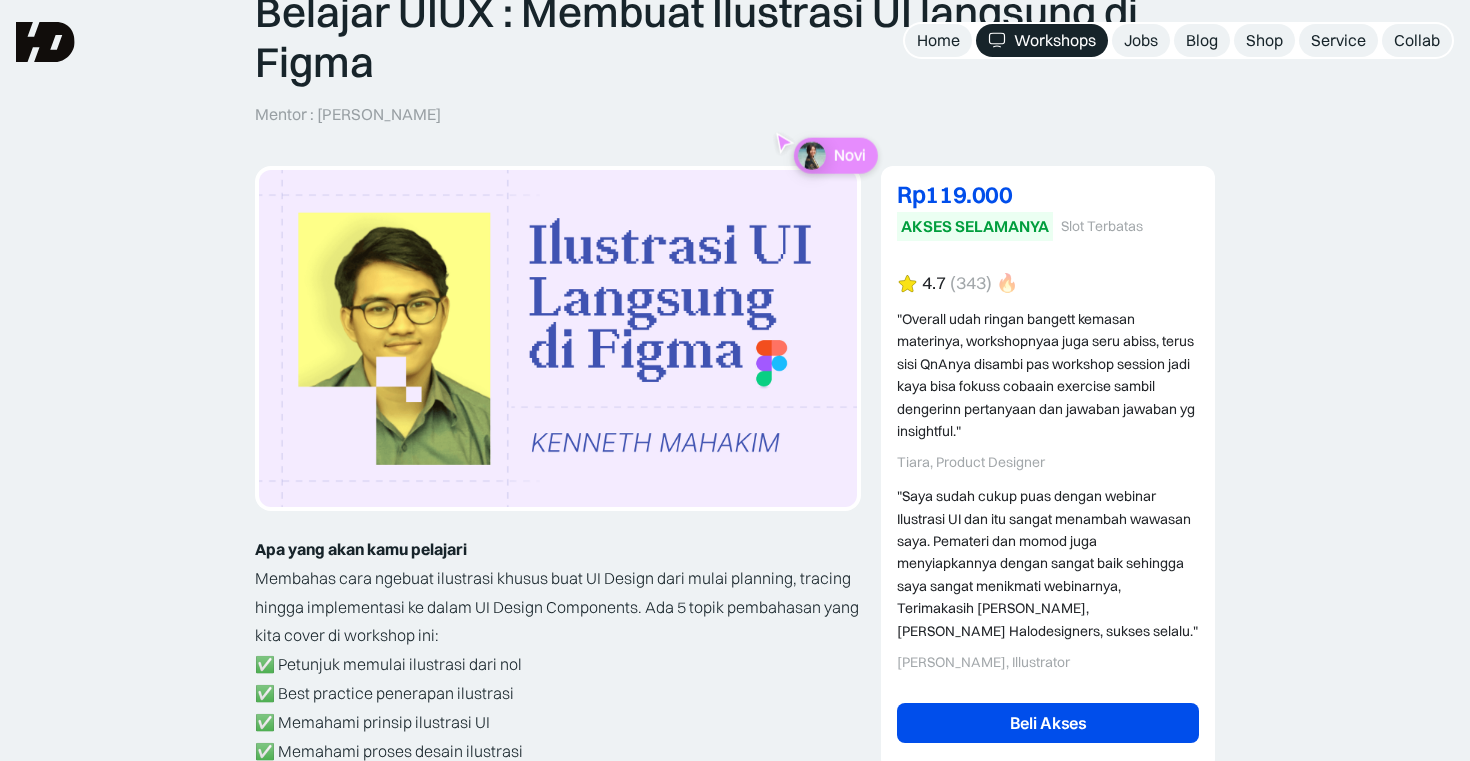 click on "Belajar UIUX : Membuat Ilustrasi UI langsung di Figma Mentor : Kenneth Mahakim Novi Rp119.000 DISKON 14% Rp139.000 AKSES SELAMANYA Slot Terbatas Rp119.000 14% Rp139.000 AKSES SELAMANYA Slot Terbatas 4.7 (343) 🔥 "Overall udah ringan bangett kemasan materinya, workshopnyaa juga seru abiss, terus sisi QnAnya disambi pas workshop session jadi kaya bisa fokuss cobaain exercise sambil dengerinn pertanyaan dan jawaban jawaban yg insightful." Tiara, Product Designer "Saya sudah cukup puas dengan webinar Ilustrasi UI dan itu sangat menambah wawasan saya. Pemateri dan momod juga menyiapkannya dengan sangat baik sehingga saya sangat menikmati webinarnya, Terimakasih Pak Wasil, Pak Kenneth. Terimakasih Halodesigners, sukses selalu." Yonan Tegar Asjaya, Illustrator Beli Akses Gunakan kode kupon HDJUNIFS20
untuk mendapatkan diskon Rp20.000 Gunakan kode kupon HDAID05
untuk mendapat subsidi 50 ribu untuk  10 orang ‍ ‍ ‍ ‍ ‍" at bounding box center [735, 2668] 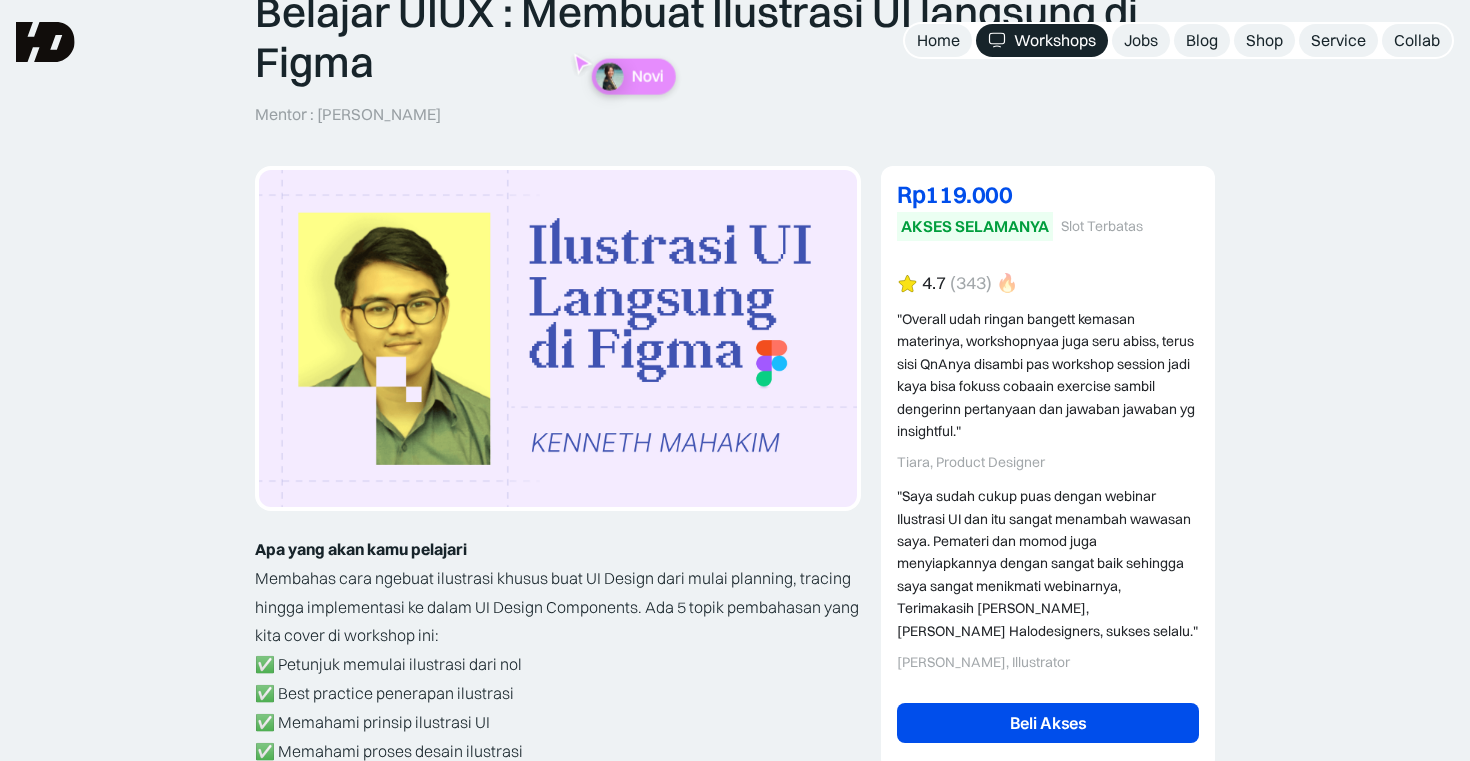 click on "Belajar UIUX : Membuat Ilustrasi UI langsung di Figma Mentor : Kenneth Mahakim Novi Rp119.000 DISKON 14% Rp139.000 AKSES SELAMANYA Slot Terbatas Rp119.000 14% Rp139.000 AKSES SELAMANYA Slot Terbatas 4.7 (343) 🔥 "Overall udah ringan bangett kemasan materinya, workshopnyaa juga seru abiss, terus sisi QnAnya disambi pas workshop session jadi kaya bisa fokuss cobaain exercise sambil dengerinn pertanyaan dan jawaban jawaban yg insightful." Tiara, Product Designer "Saya sudah cukup puas dengan webinar Ilustrasi UI dan itu sangat menambah wawasan saya. Pemateri dan momod juga menyiapkannya dengan sangat baik sehingga saya sangat menikmati webinarnya, Terimakasih Pak Wasil, Pak Kenneth. Terimakasih Halodesigners, sukses selalu." Yonan Tegar Asjaya, Illustrator Beli Akses Gunakan kode kupon HDJUNIFS20
untuk mendapatkan diskon Rp20.000 Gunakan kode kupon HDAID05
untuk mendapat subsidi 50 ribu untuk  10 orang ‍ ‍ ‍ ‍ ‍" at bounding box center [735, 2668] 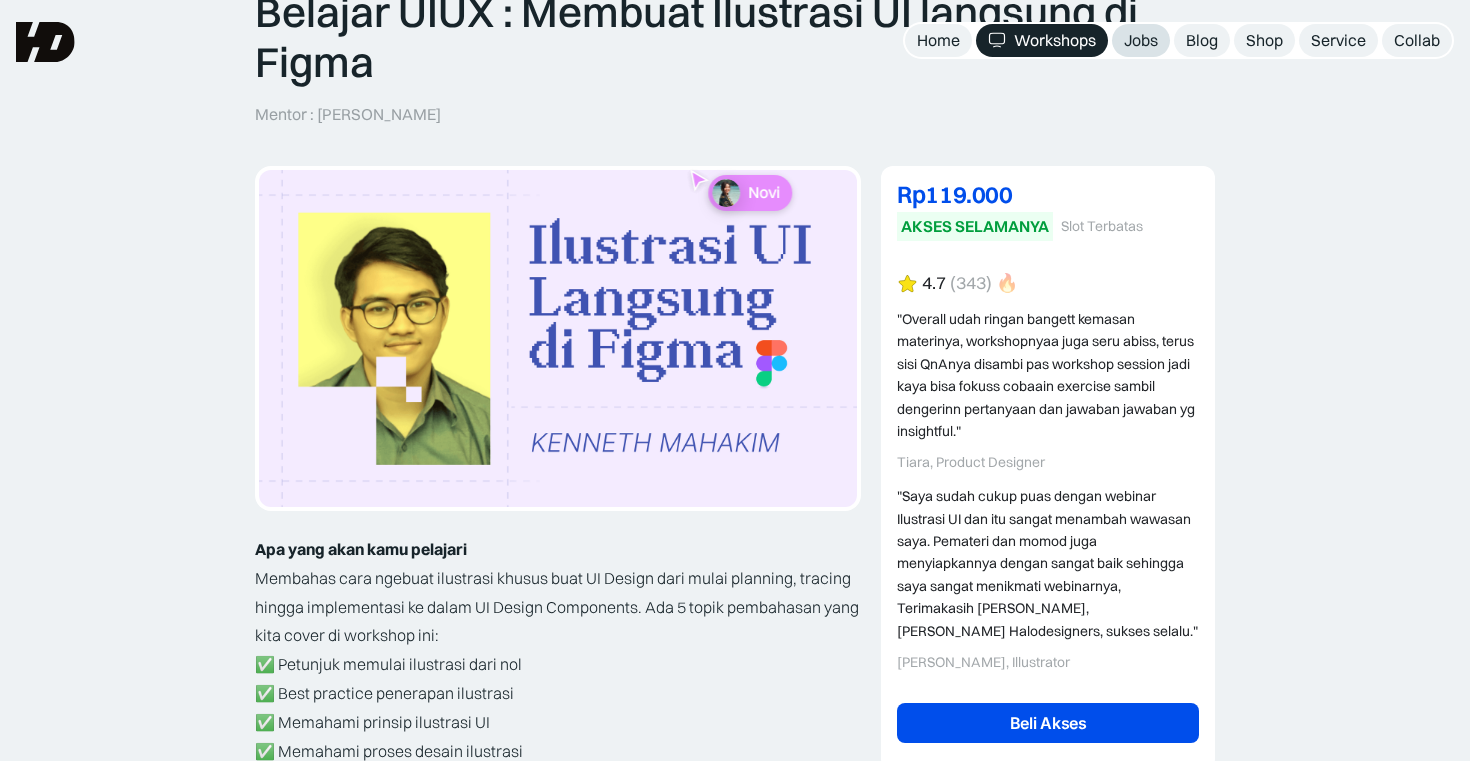 click on "Jobs" at bounding box center [1141, 40] 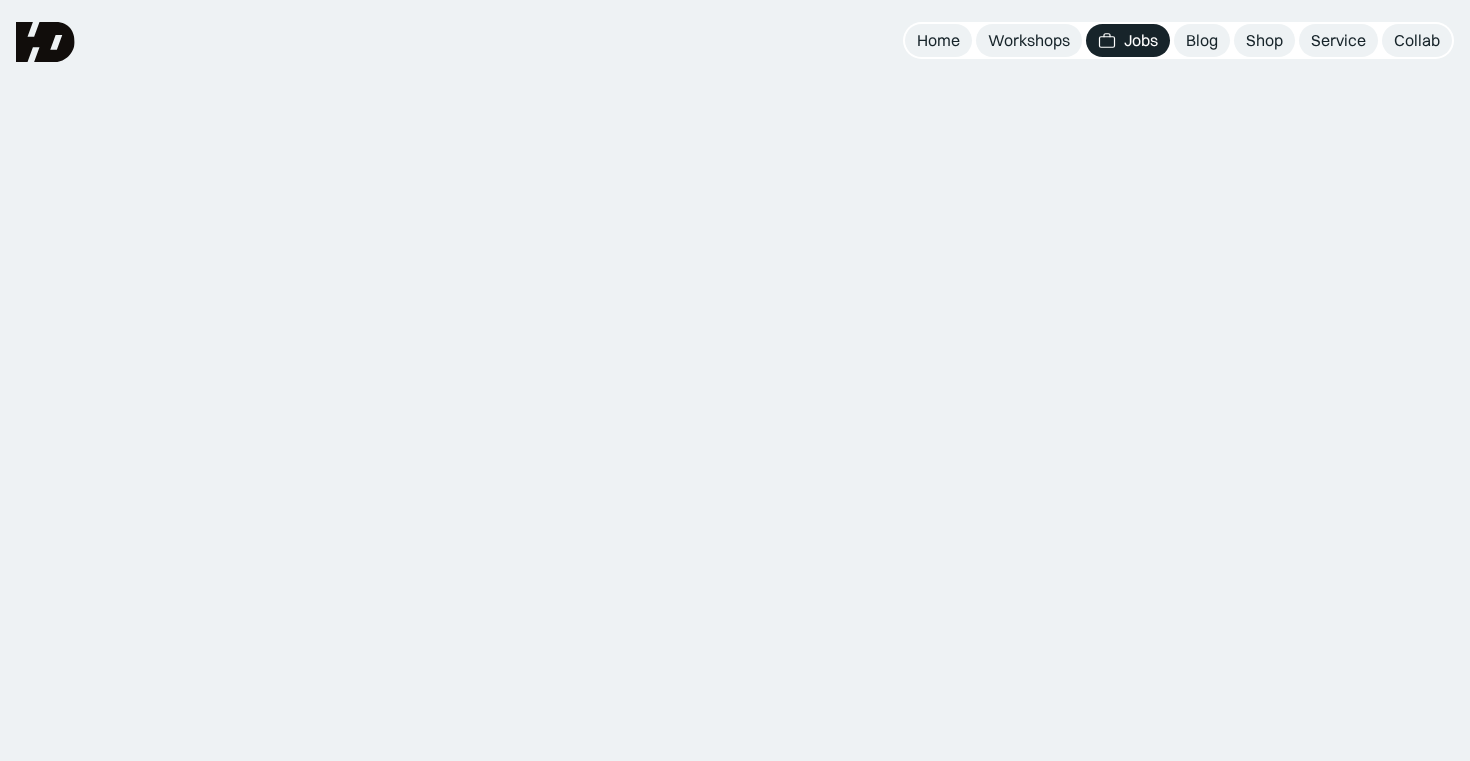 scroll, scrollTop: 0, scrollLeft: 0, axis: both 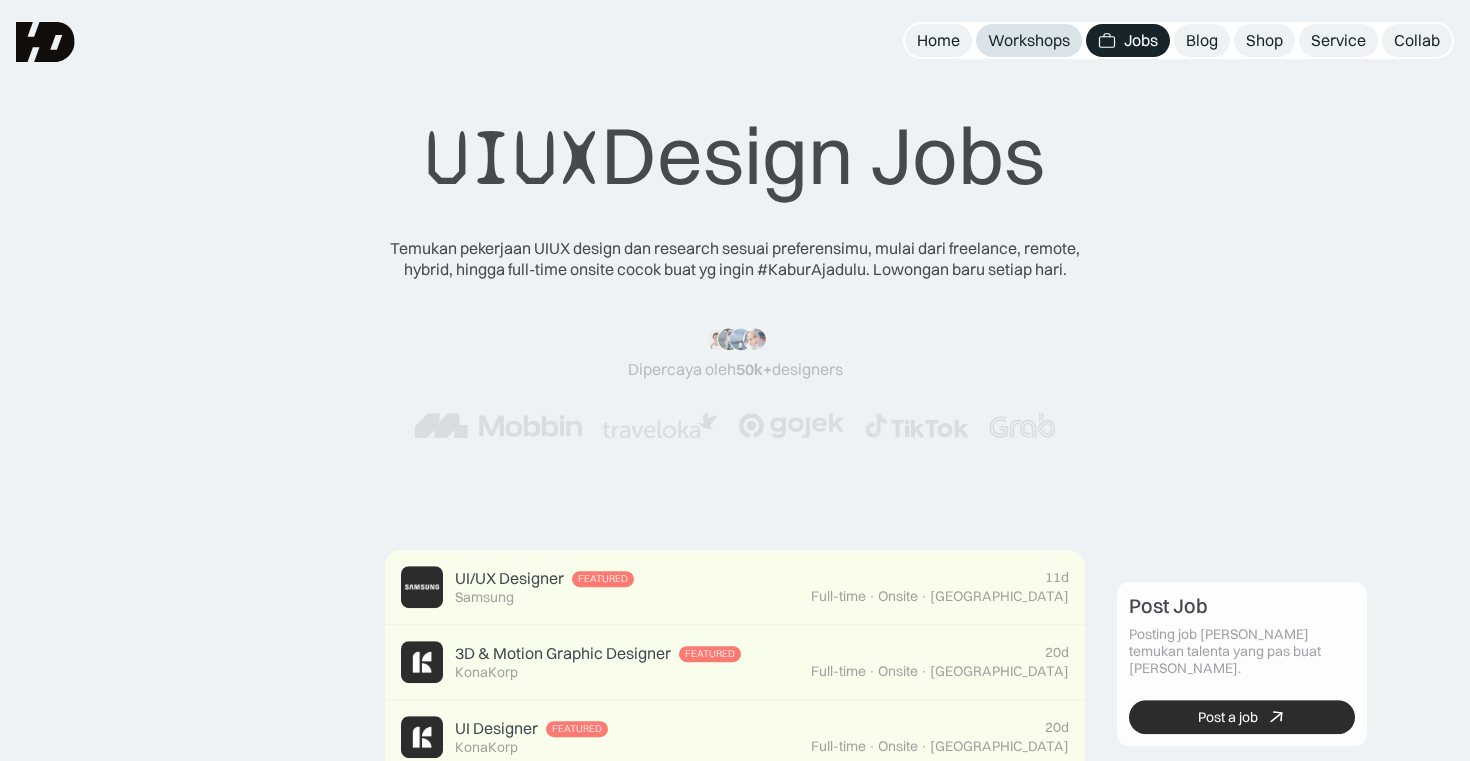 click on "Workshops" at bounding box center (1029, 40) 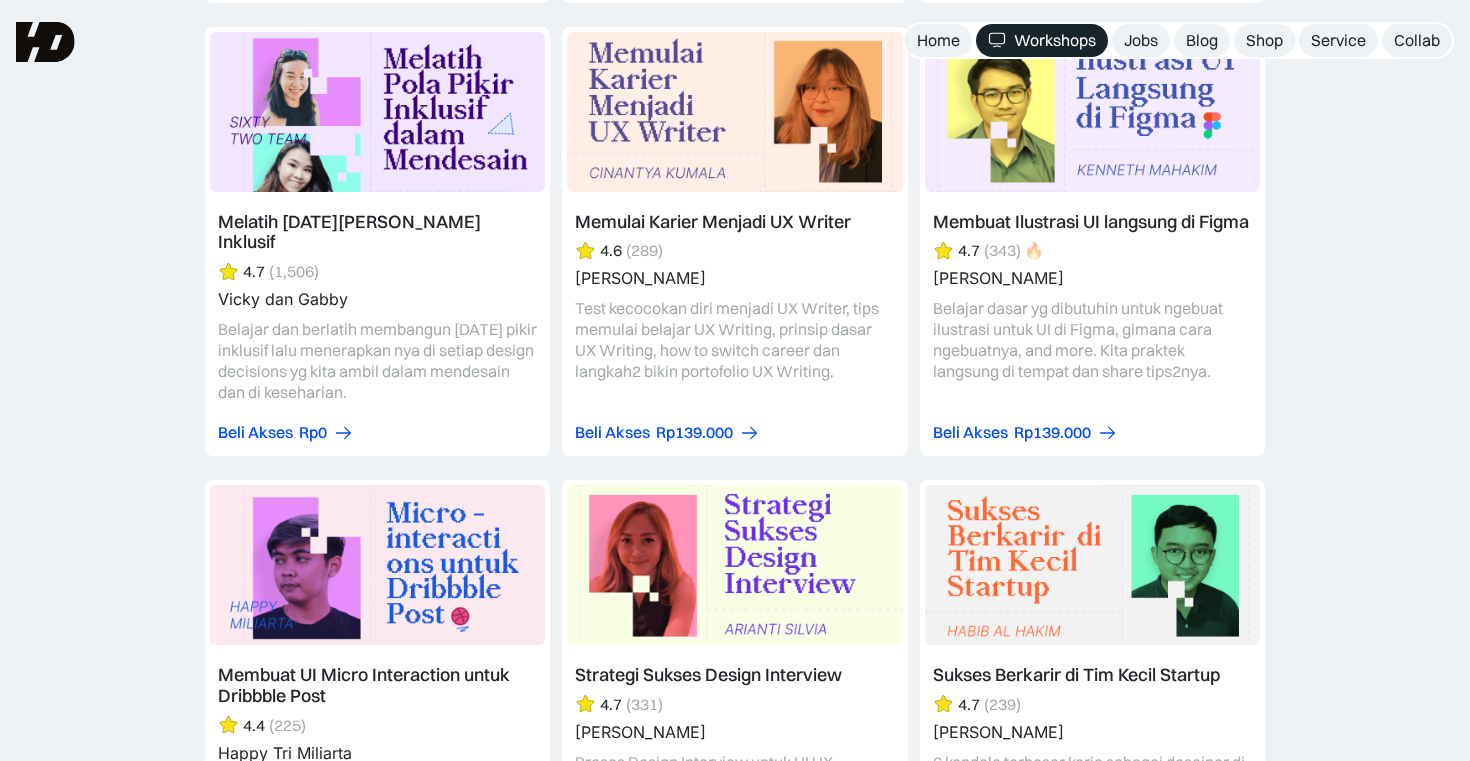 scroll, scrollTop: 7656, scrollLeft: 0, axis: vertical 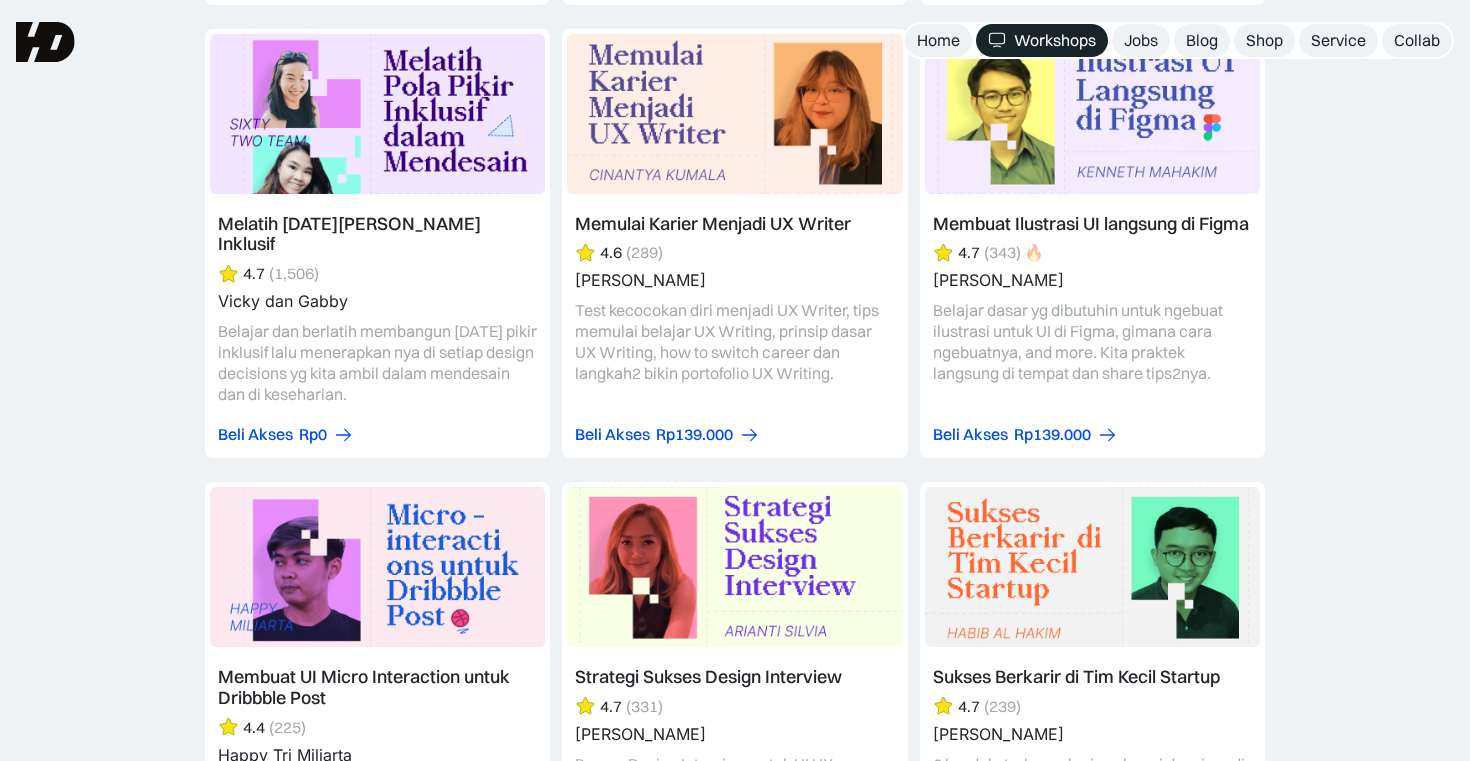 click on "Semua Semua AI Figma Webflow & Framer Freelance Karir & Hiring UI Kit UI Design UX Design UX Research Ilustrasi & Animasi Design System Micro Interaction Writing Sort: Rilis terbaru Rilis terbaru Rating tertinggi Terpopuler Thank you! Your submission has been received! Oops! Something went wrong while submitting the form. Strategi Designer Membuat WebApp pakai AI. Tanpa Coding Argi Tendo Kombinasi desain, AI, dan masalah sehari-hari bisa jadi produk digital. Mulai aja dulu dari ide terkecilmu. Beli Akses Rp249.000
DISKON Hemat Rp50.000 Rp299.000 Beli Akses Rp299.000
[DATE] No items found. Bedah Fitur Baru Figma & Prototyping dengan AI 4.6 (76) [PERSON_NAME] Bedah fitur config 2025 (Make, Draw, Buzz, Sites), demo prototyping pake AI, dan bahas culture, mindset dan workflow desain berbasis AI di [GEOGRAPHIC_DATA]. Beli Akses Rp139.000
DISKON 18% OFF Rp169.000 [DEMOGRAPHIC_DATA] Akses Rp169.000
[DATE] 4.6 No items found. Manfaatkan AI untuk Proses Kreatif Ilustrasi 4.8 (45) [PERSON_NAME]" at bounding box center (735, -1963) 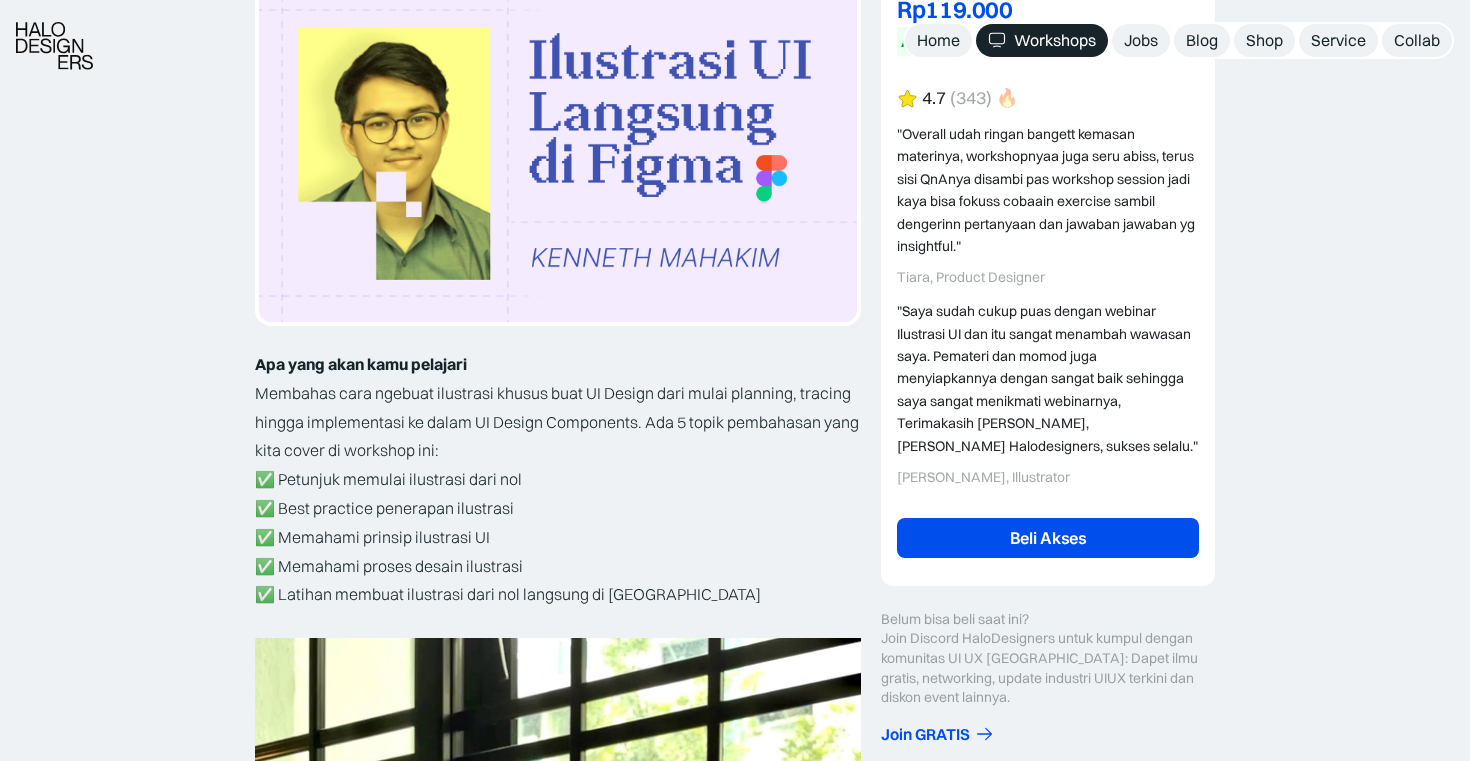 scroll, scrollTop: 379, scrollLeft: 0, axis: vertical 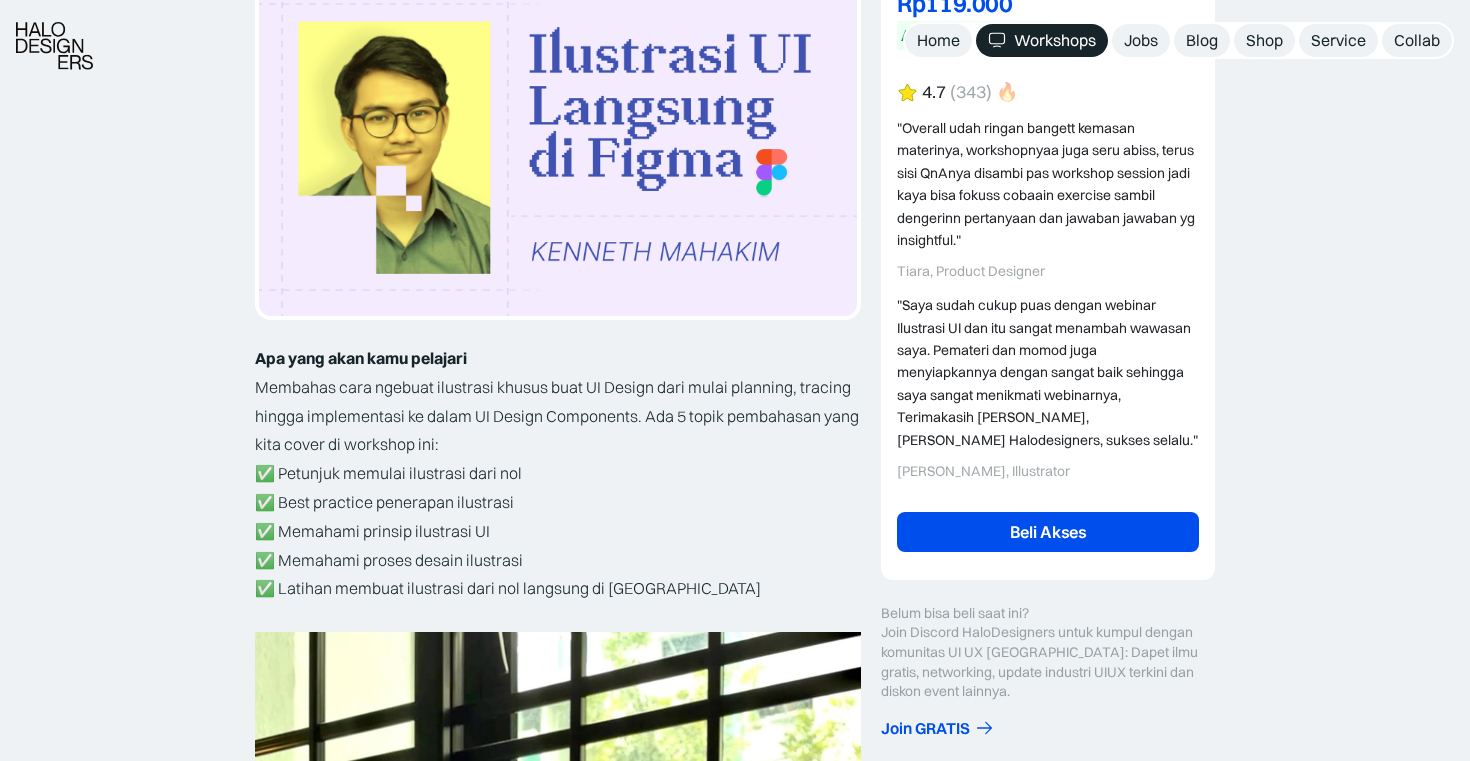 click on "Belajar UIUX : Membuat Ilustrasi UI langsung di Figma Mentor : Kenneth Mahakim Novi Rp119.000 DISKON 14% Rp139.000 AKSES SELAMANYA Slot Terbatas Rp119.000 14% Rp139.000 AKSES SELAMANYA Slot Terbatas 4.7 (343) 🔥 "Overall udah ringan bangett kemasan materinya, workshopnyaa juga seru abiss, terus sisi QnAnya disambi pas workshop session jadi kaya bisa fokuss cobaain exercise sambil dengerinn pertanyaan dan jawaban jawaban yg insightful." Tiara, Product Designer "Saya sudah cukup puas dengan webinar Ilustrasi UI dan itu sangat menambah wawasan saya. Pemateri dan momod juga menyiapkannya dengan sangat baik sehingga saya sangat menikmati webinarnya, Terimakasih Pak Wasil, Pak Kenneth. Terimakasih Halodesigners, sukses selalu." Yonan Tegar Asjaya, Illustrator Beli Akses Gunakan kode kupon HDJUNIFS20
untuk mendapatkan diskon Rp20.000 Gunakan kode kupon HDAID05
untuk mendapat subsidi 50 ribu untuk  10 orang ‍ ‍ ‍ ‍ ‍" at bounding box center [735, 2477] 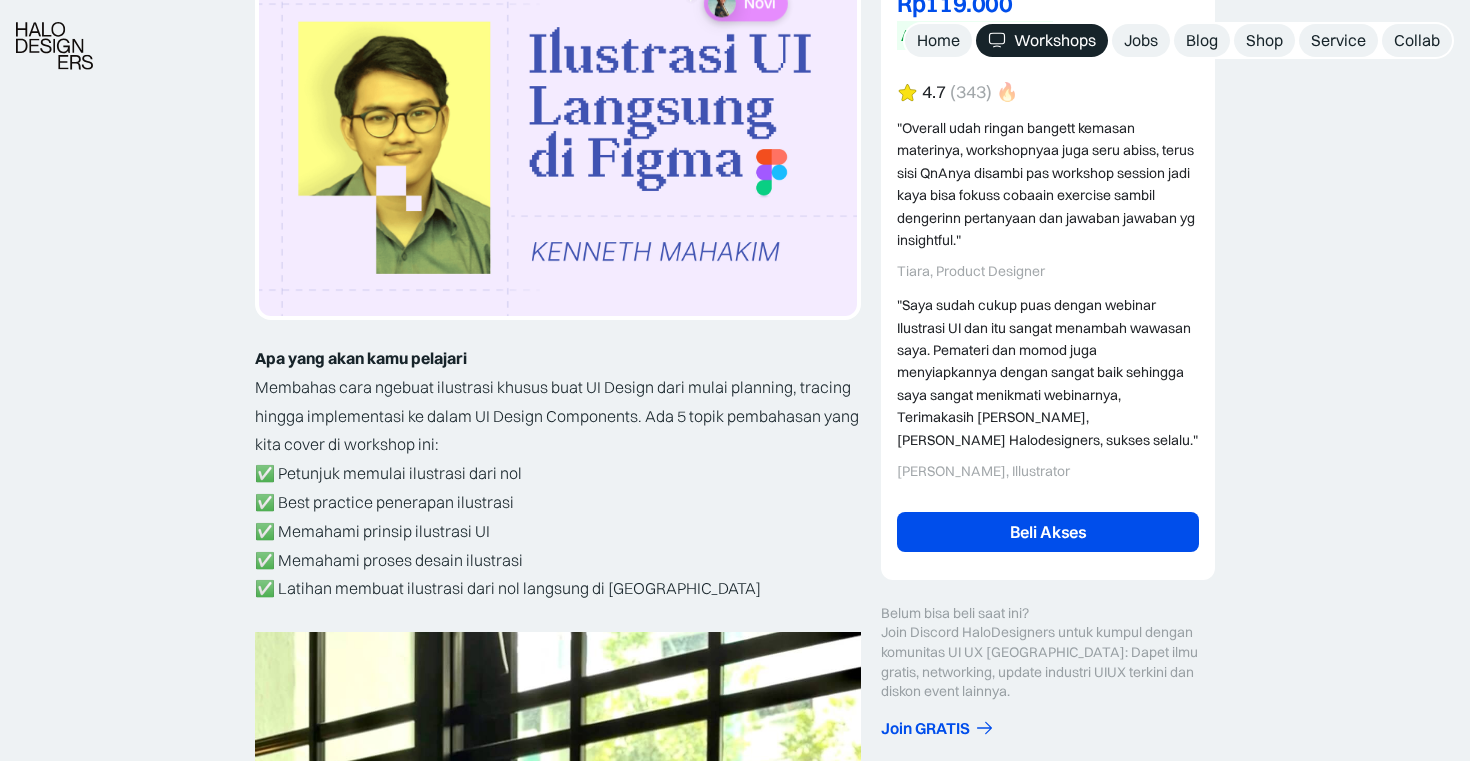 click on "Belajar UIUX : Membuat Ilustrasi UI langsung di Figma Mentor : Kenneth Mahakim Novi Rp119.000 DISKON 14% Rp139.000 AKSES SELAMANYA Slot Terbatas Rp119.000 14% Rp139.000 AKSES SELAMANYA Slot Terbatas 4.7 (343) 🔥 "Overall udah ringan bangett kemasan materinya, workshopnyaa juga seru abiss, terus sisi QnAnya disambi pas workshop session jadi kaya bisa fokuss cobaain exercise sambil dengerinn pertanyaan dan jawaban jawaban yg insightful." Tiara, Product Designer "Saya sudah cukup puas dengan webinar Ilustrasi UI dan itu sangat menambah wawasan saya. Pemateri dan momod juga menyiapkannya dengan sangat baik sehingga saya sangat menikmati webinarnya, Terimakasih Pak Wasil, Pak Kenneth. Terimakasih Halodesigners, sukses selalu." Yonan Tegar Asjaya, Illustrator Beli Akses Gunakan kode kupon HDJUNIFS20
untuk mendapatkan diskon Rp20.000 Gunakan kode kupon HDAID05
untuk mendapat subsidi 50 ribu untuk  10 orang ‍ ‍ ‍ ‍ ‍" at bounding box center [735, 2477] 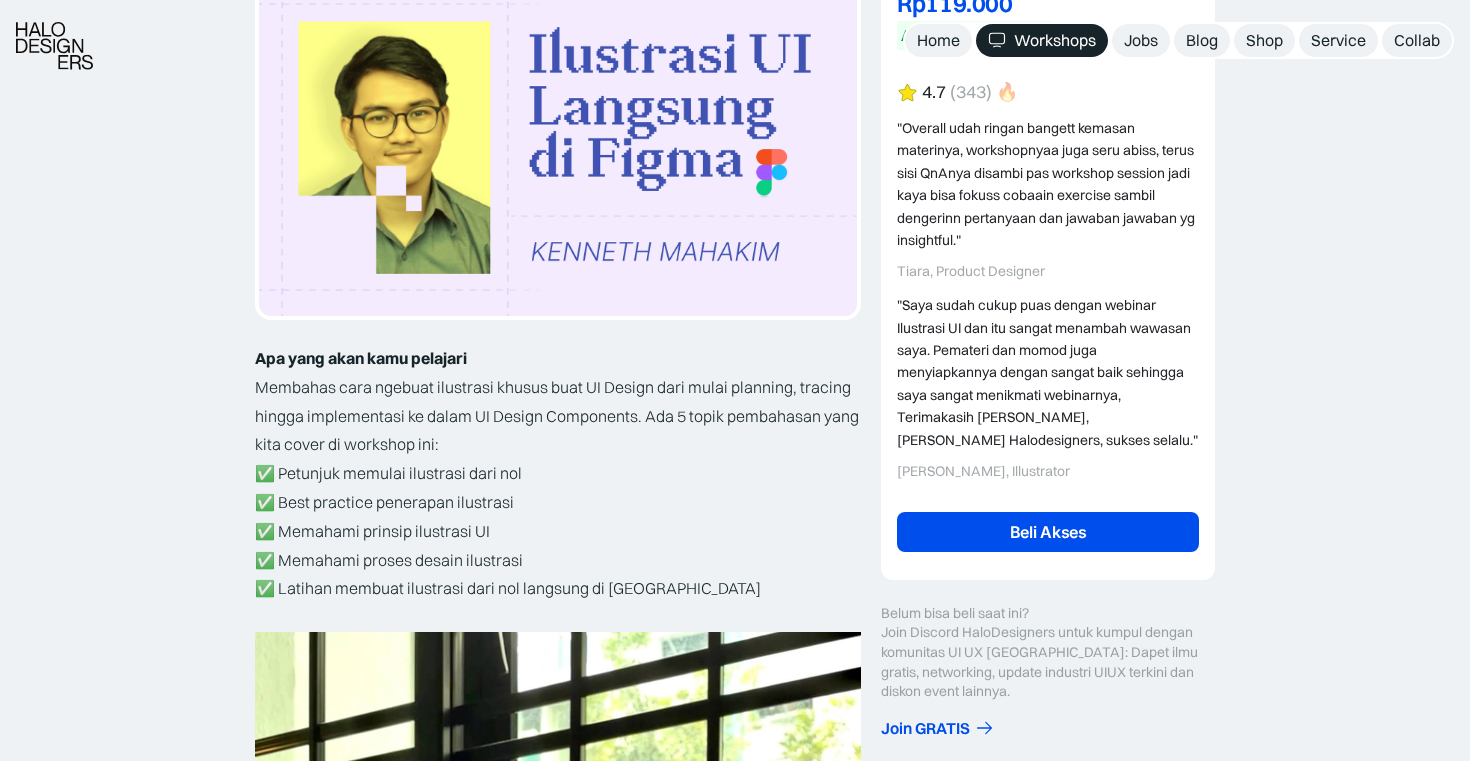 click 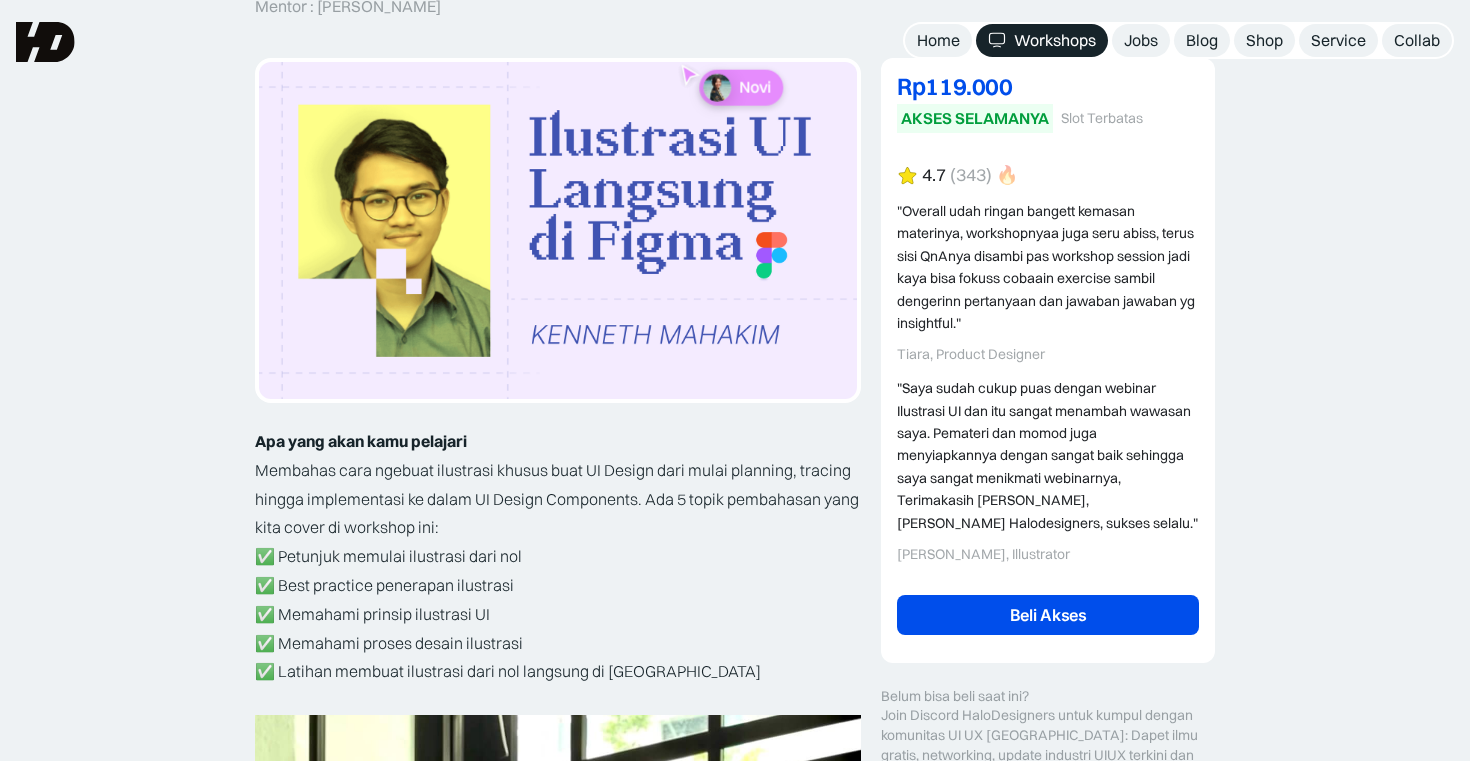 scroll, scrollTop: 288, scrollLeft: 0, axis: vertical 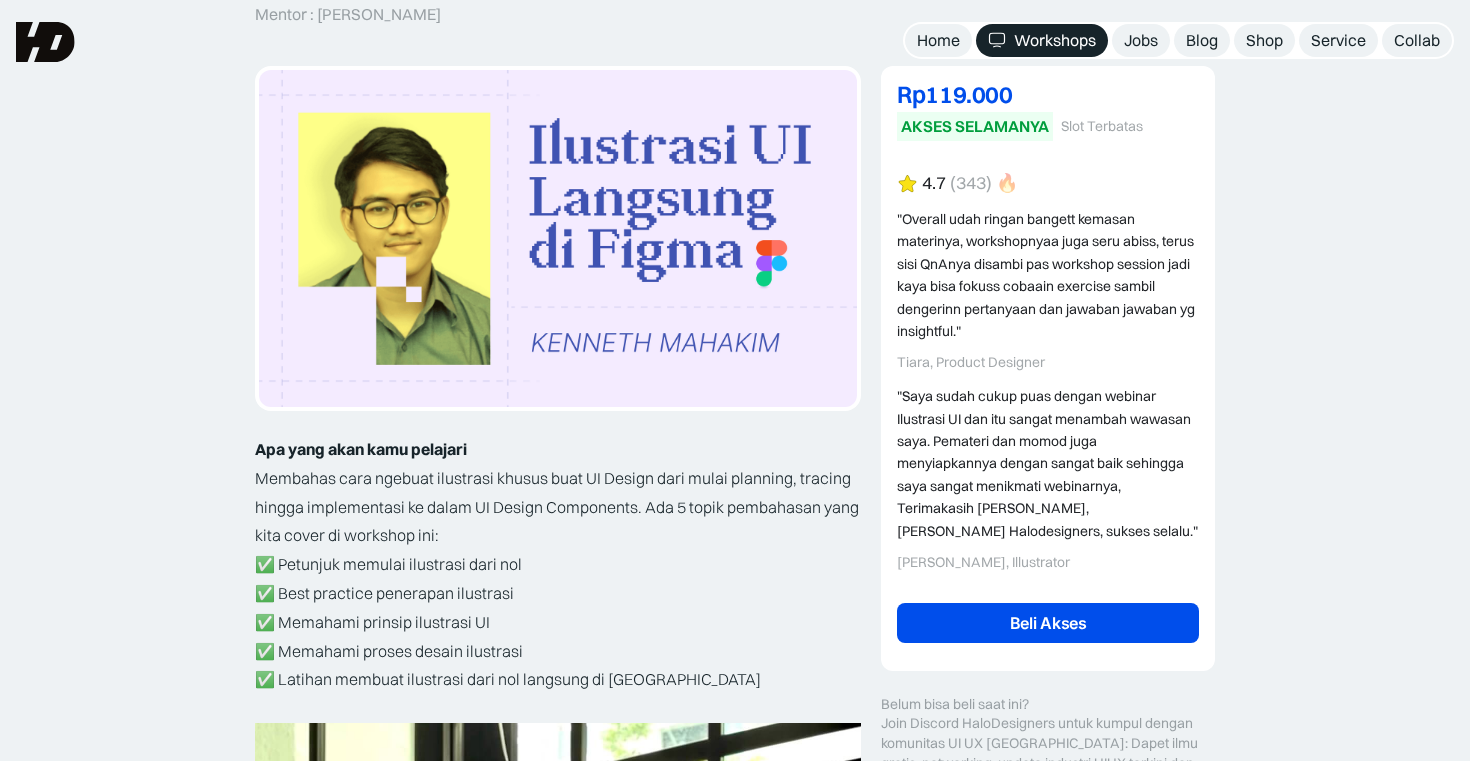 click on "Belajar UIUX : Membuat Ilustrasi UI langsung di Figma Mentor : Kenneth Mahakim Novi Rp119.000 DISKON 14% Rp139.000 AKSES SELAMANYA Slot Terbatas Rp119.000 14% Rp139.000 AKSES SELAMANYA Slot Terbatas 4.7 (343) 🔥 "Overall udah ringan bangett kemasan materinya, workshopnyaa juga seru abiss, terus sisi QnAnya disambi pas workshop session jadi kaya bisa fokuss cobaain exercise sambil dengerinn pertanyaan dan jawaban jawaban yg insightful." Tiara, Product Designer "Saya sudah cukup puas dengan webinar Ilustrasi UI dan itu sangat menambah wawasan saya. Pemateri dan momod juga menyiapkannya dengan sangat baik sehingga saya sangat menikmati webinarnya, Terimakasih Pak Wasil, Pak Kenneth. Terimakasih Halodesigners, sukses selalu." Yonan Tegar Asjaya, Illustrator Beli Akses Gunakan kode kupon HDJUNIFS20
untuk mendapatkan diskon Rp20.000 Gunakan kode kupon HDAID05
untuk mendapat subsidi 50 ribu untuk  10 orang ‍ ‍ ‍ ‍ ‍" at bounding box center [735, 2568] 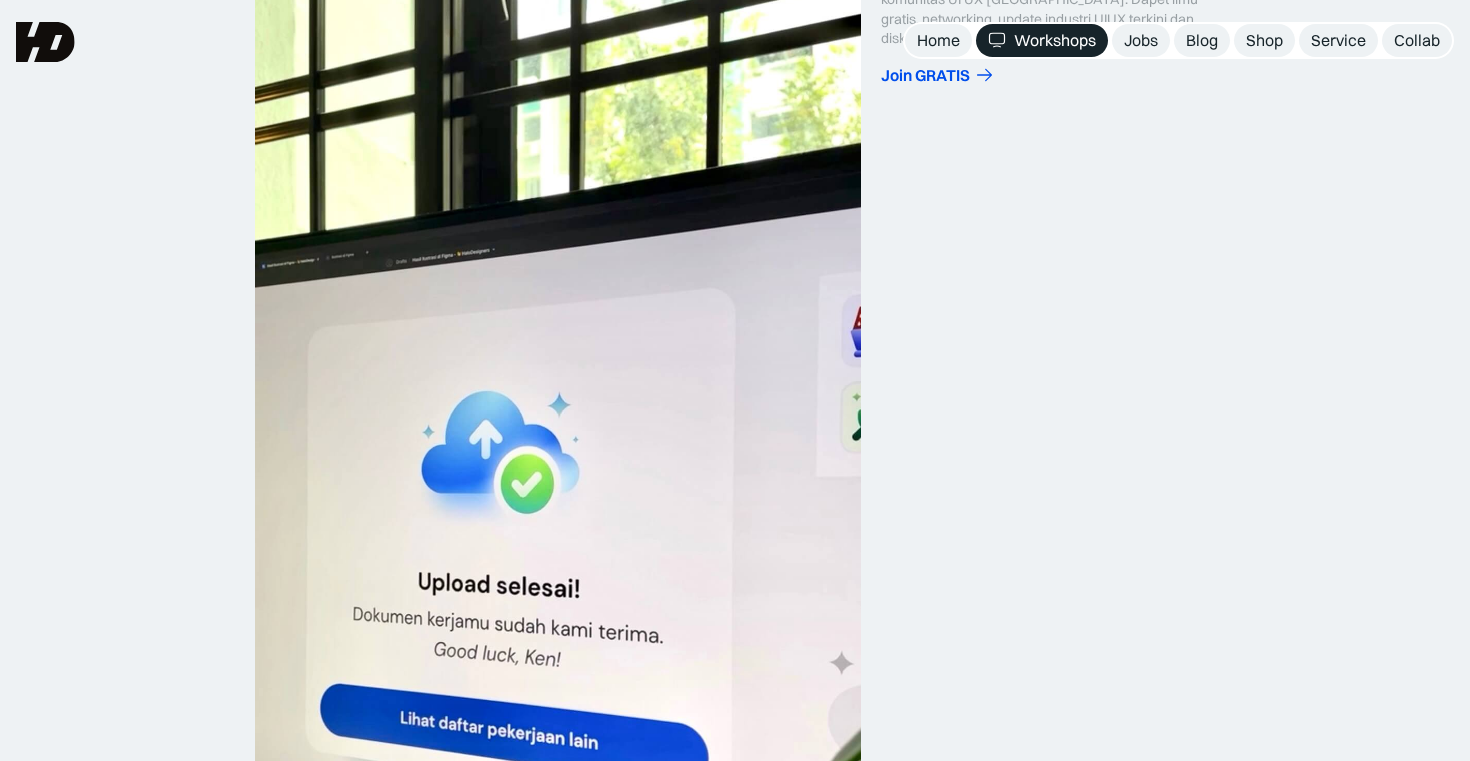 scroll, scrollTop: 1010, scrollLeft: 0, axis: vertical 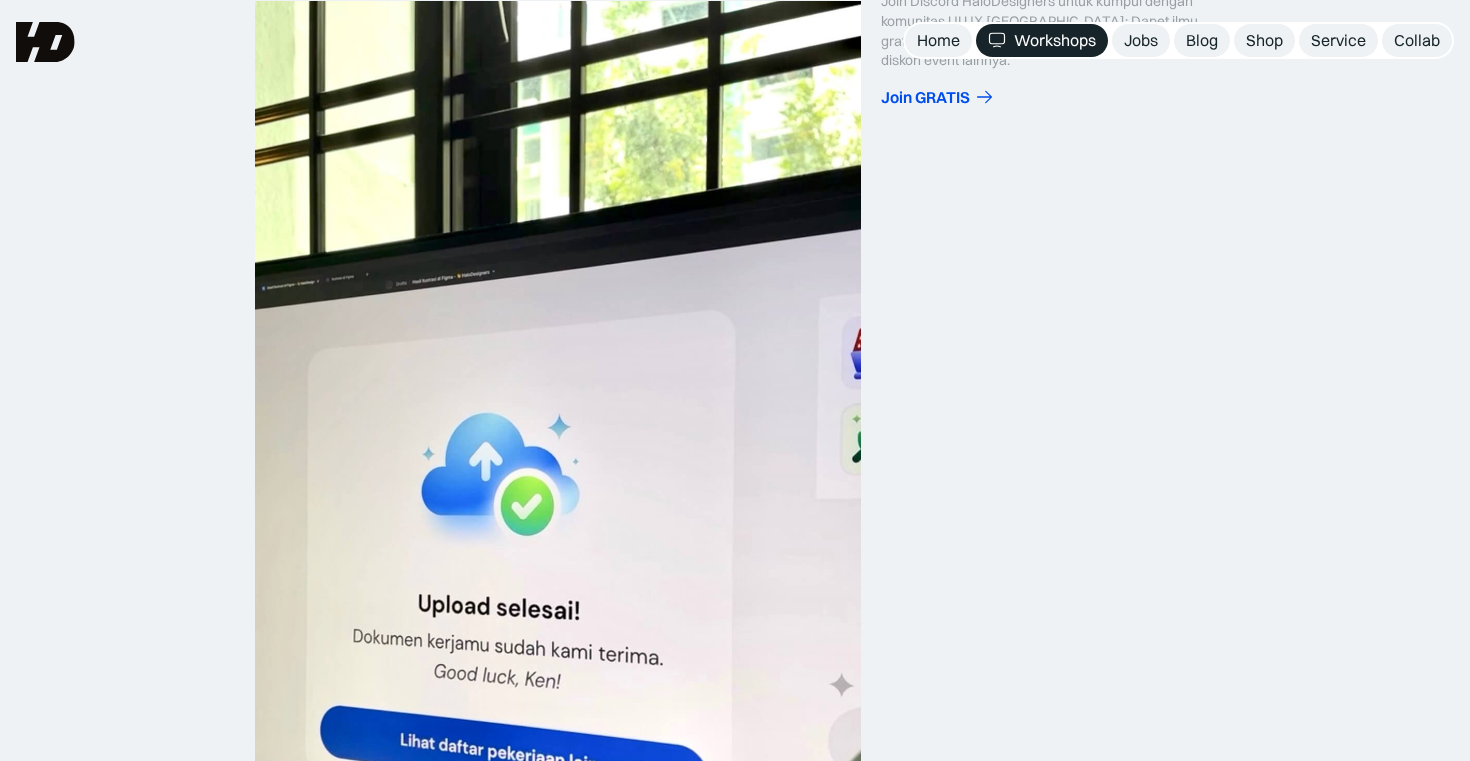 click on "Rp119.000 DISKON 14% Rp139.000 AKSES SELAMANYA Slot Terbatas Rp119.000 14% Rp139.000 AKSES SELAMANYA Slot Terbatas 4.7 (343) 🔥 "Overall udah ringan bangett kemasan materinya, workshopnyaa juga seru abiss, terus sisi QnAnya disambi pas workshop session jadi kaya bisa fokuss cobaain exercise sambil dengerinn pertanyaan dan jawaban jawaban yg insightful." Tiara, Product Designer "Saya sudah cukup puas dengan webinar Ilustrasi UI dan itu sangat menambah wawasan saya. Pemateri dan momod juga menyiapkannya dengan sangat baik sehingga saya sangat menikmati webinarnya, Terimakasih Pak Wasil, Pak Kenneth. Terimakasih Halodesigners, sukses selalu." Yonan Tegar Asjaya, Illustrator Beli Akses Gunakan kode kupon HDJUNIFS20
untuk mendapatkan diskon Rp20.000 Gunakan kode kupon HDAID05
untuk mendapat subsidi 50 ribu untuk  10 orang Belum bisa beli saat ini? Join GRATIS" at bounding box center [1048, 1935] 